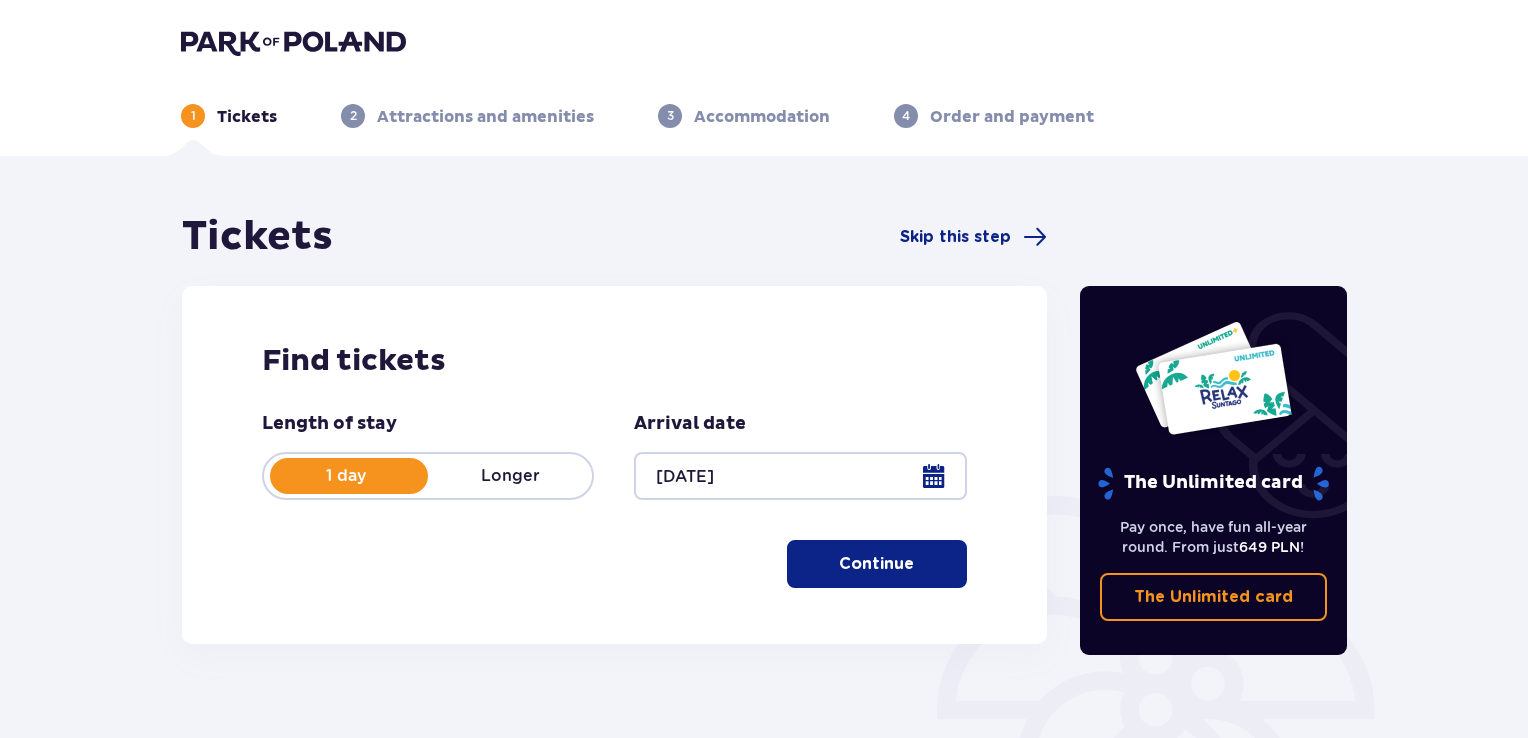 scroll, scrollTop: 0, scrollLeft: 0, axis: both 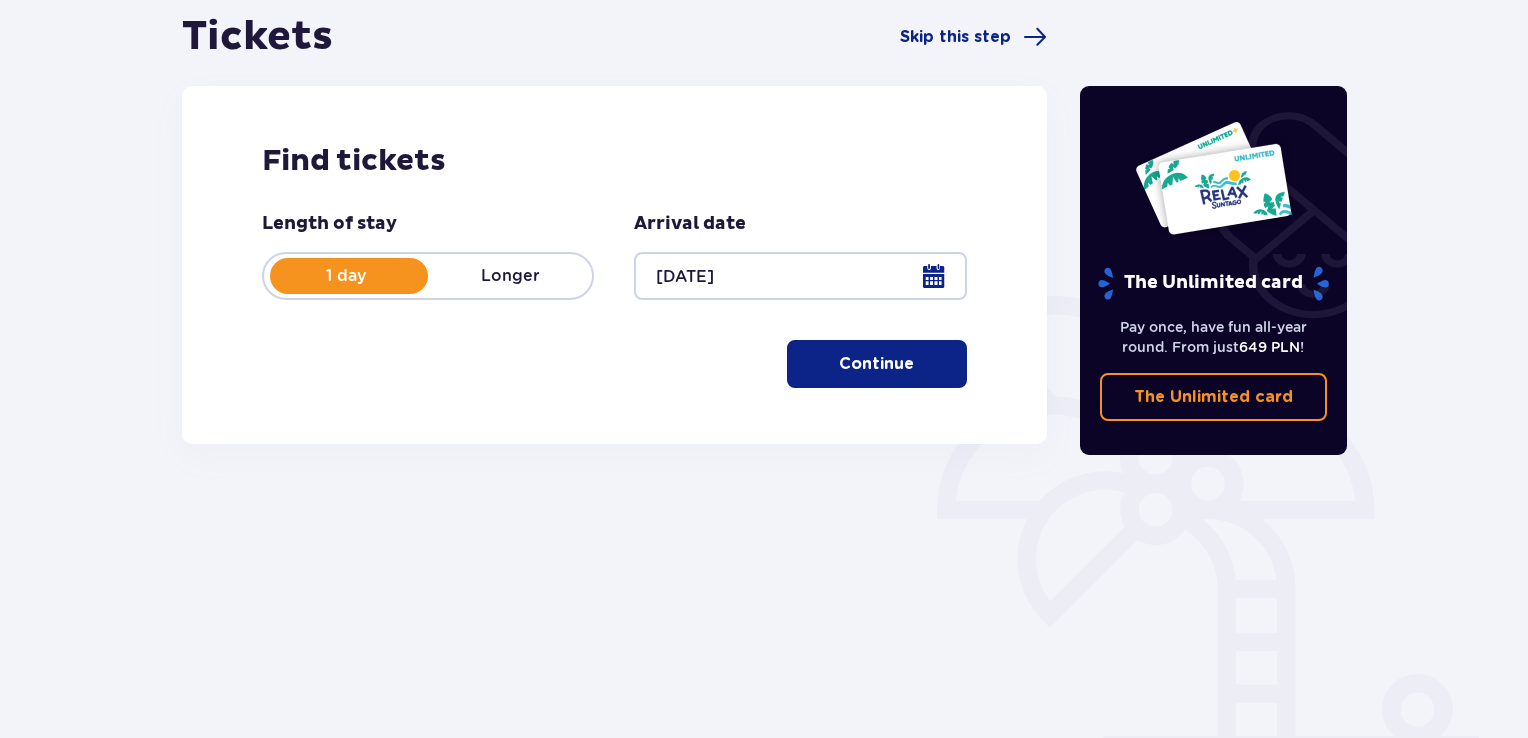 click on "Continue" at bounding box center (876, 364) 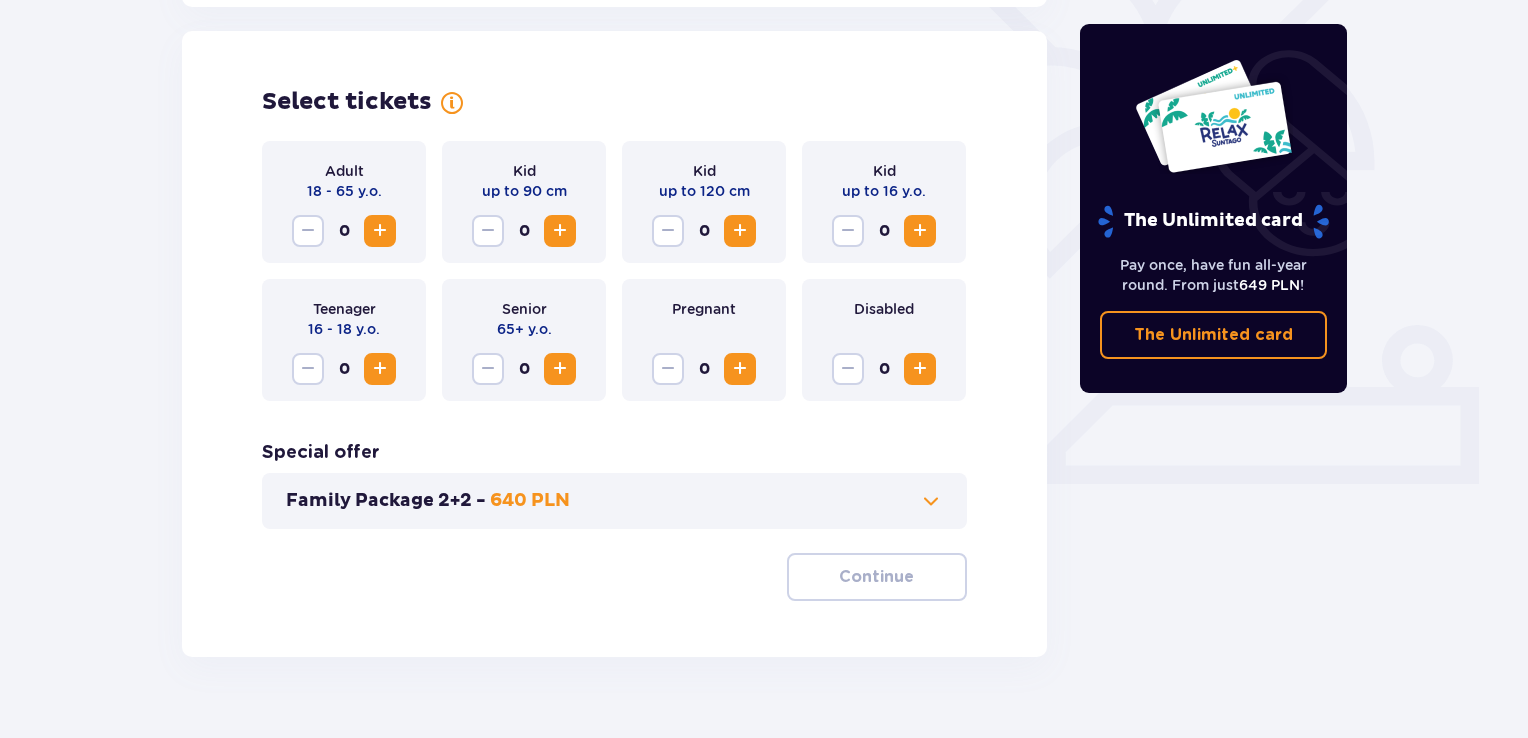 scroll, scrollTop: 556, scrollLeft: 0, axis: vertical 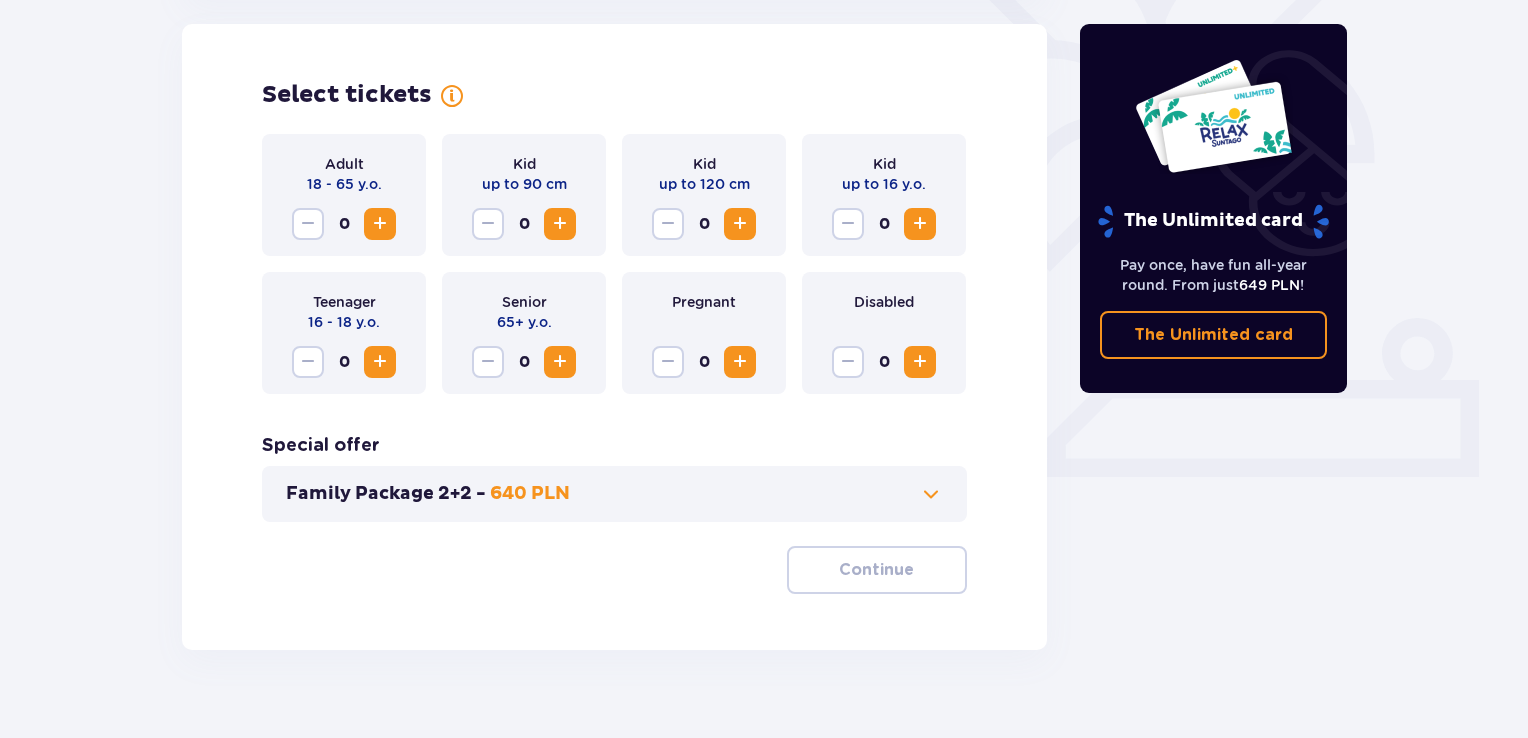 click at bounding box center (920, 224) 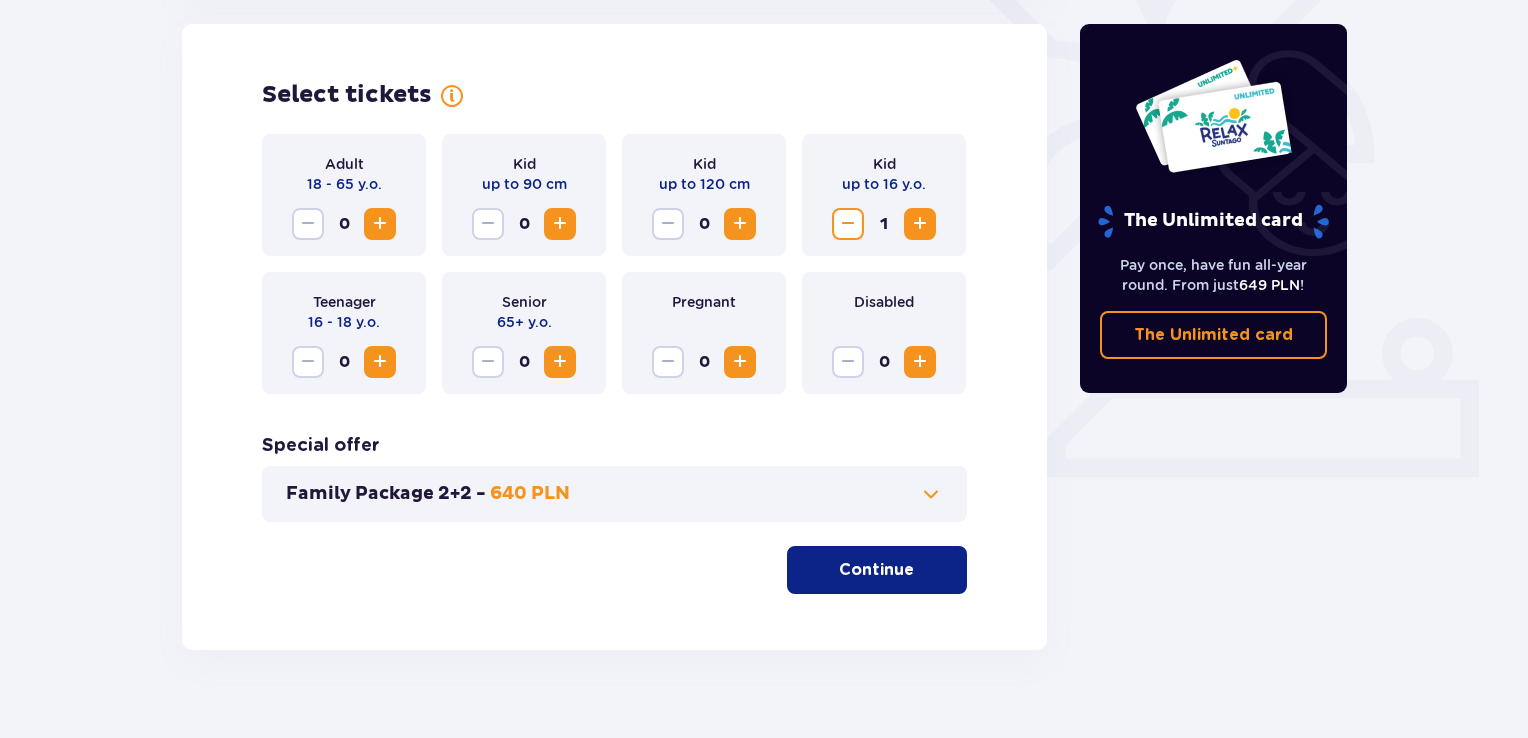 click at bounding box center (380, 362) 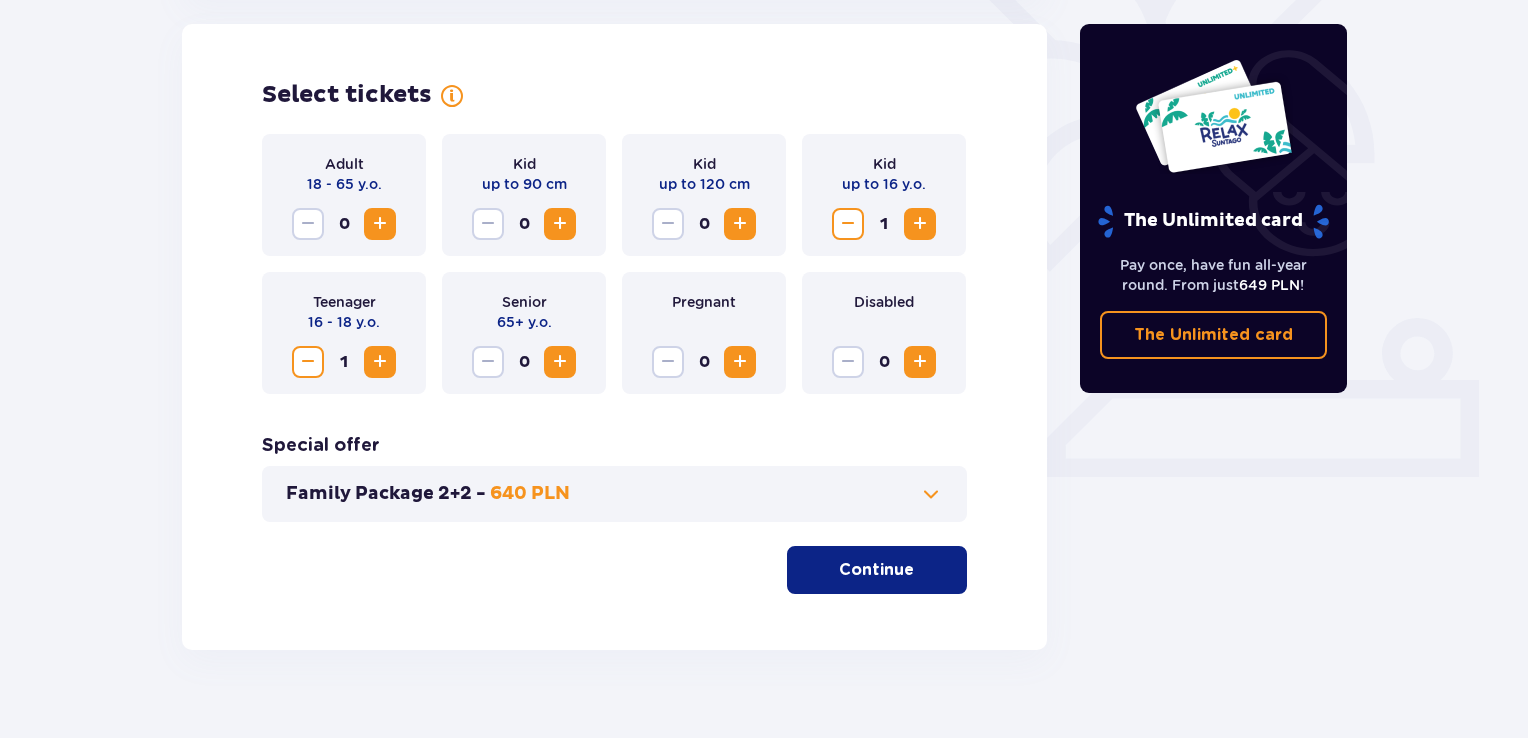 click at bounding box center (380, 224) 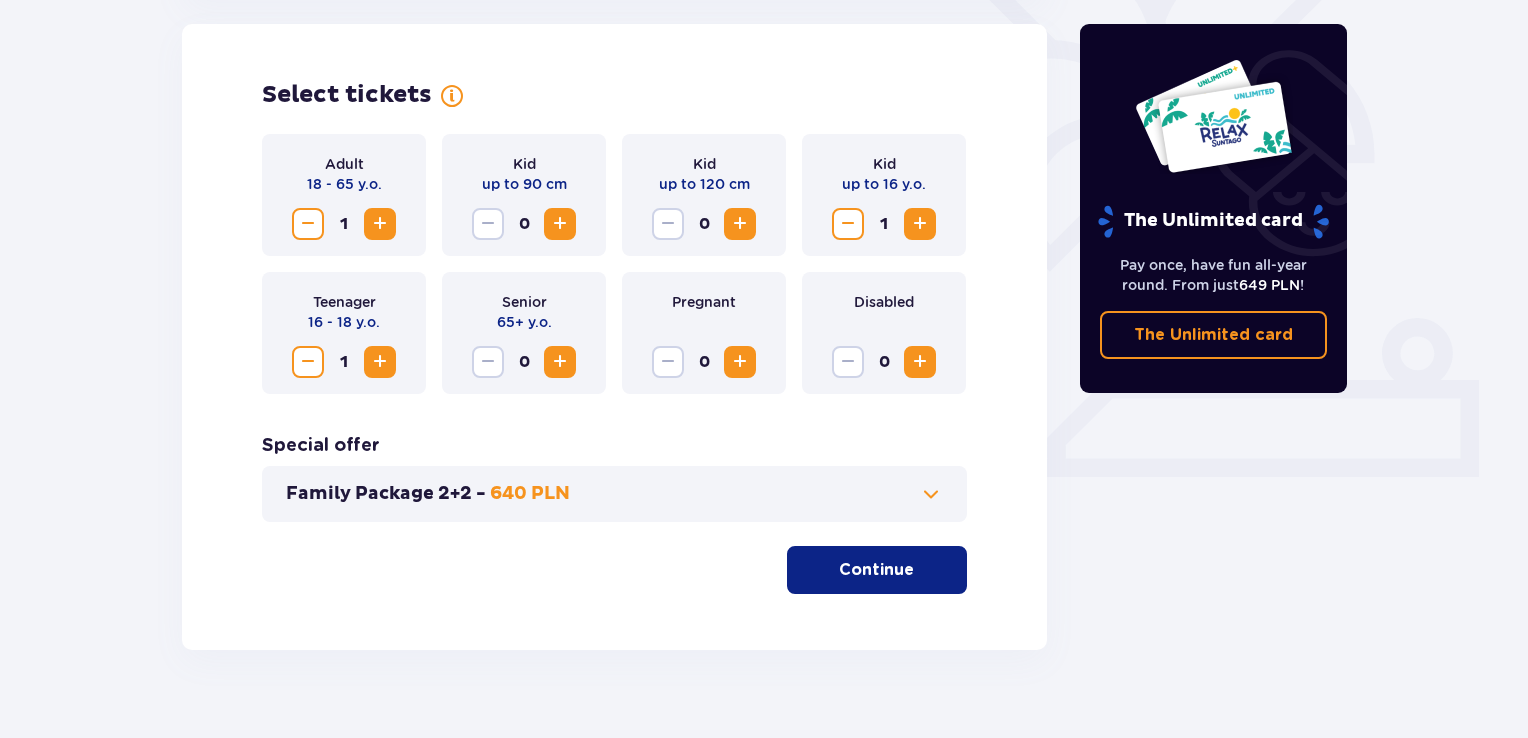 click at bounding box center (380, 224) 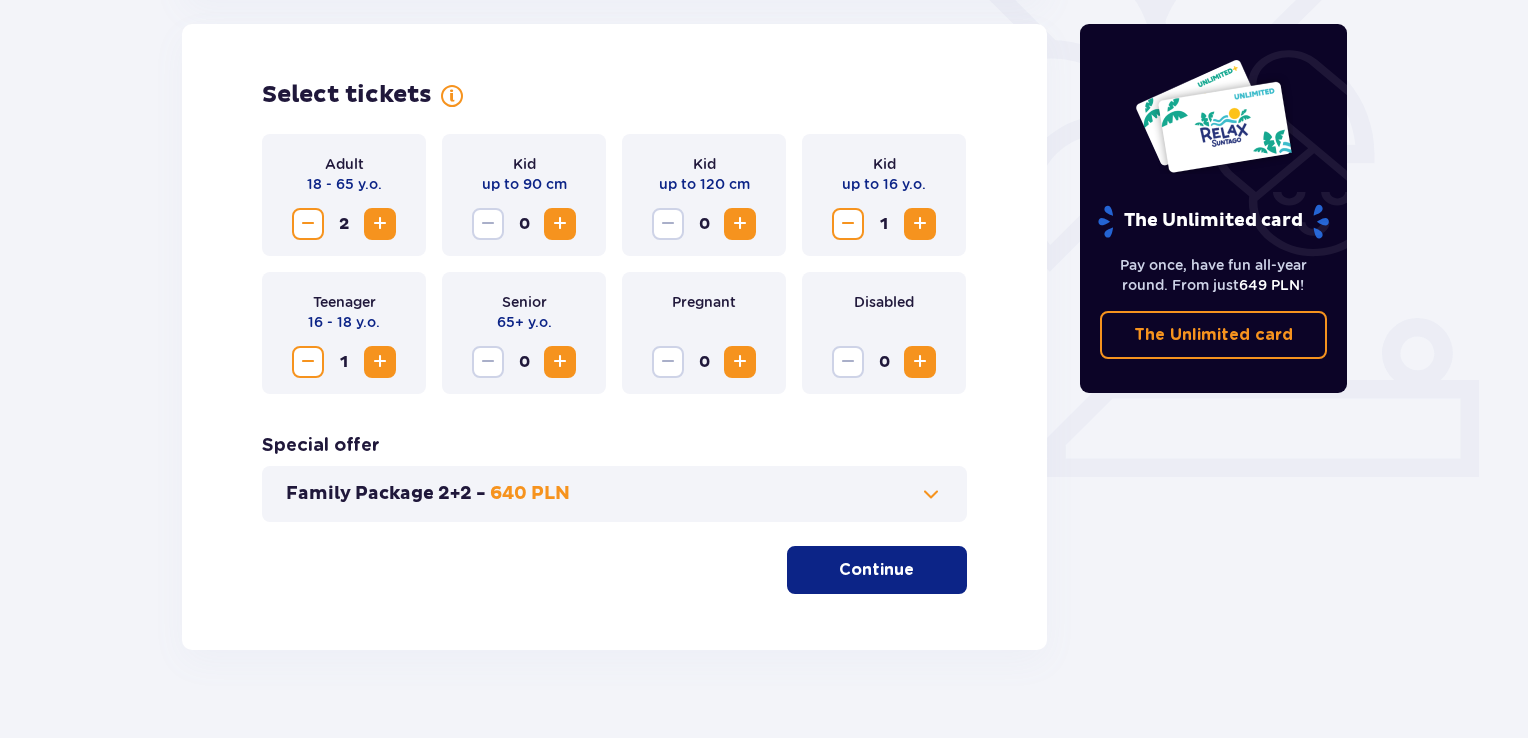 click on "Continue" at bounding box center [877, 570] 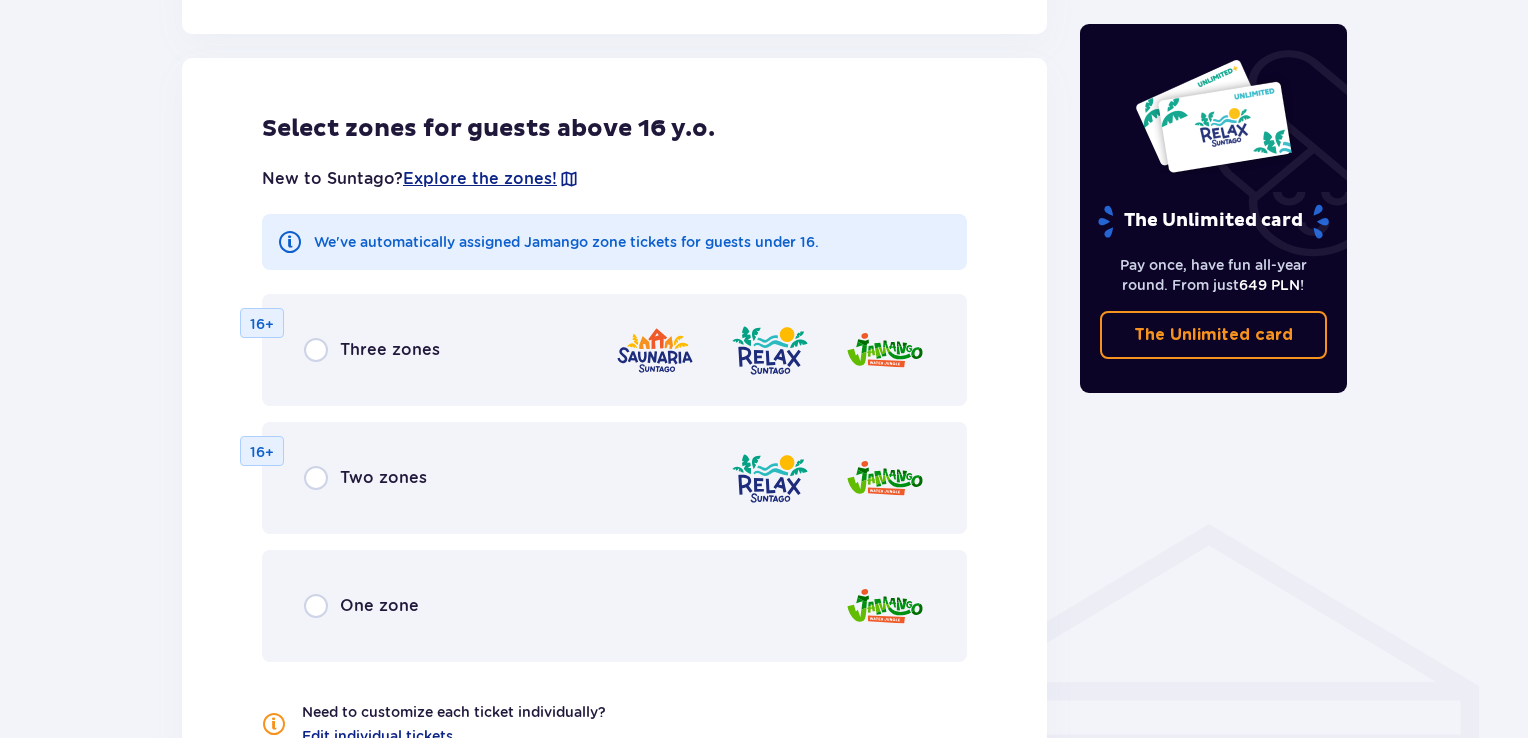 scroll, scrollTop: 1110, scrollLeft: 0, axis: vertical 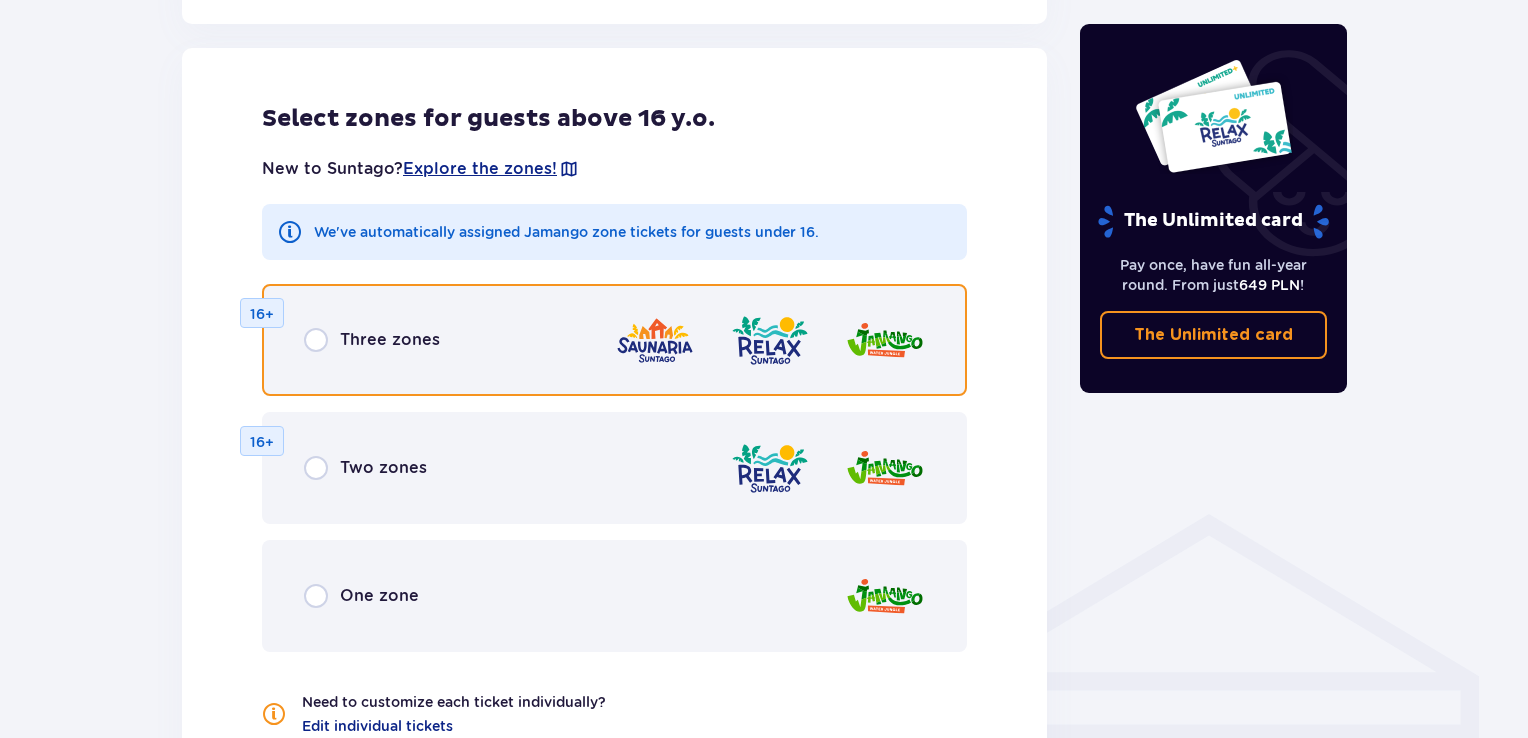 click at bounding box center (316, 340) 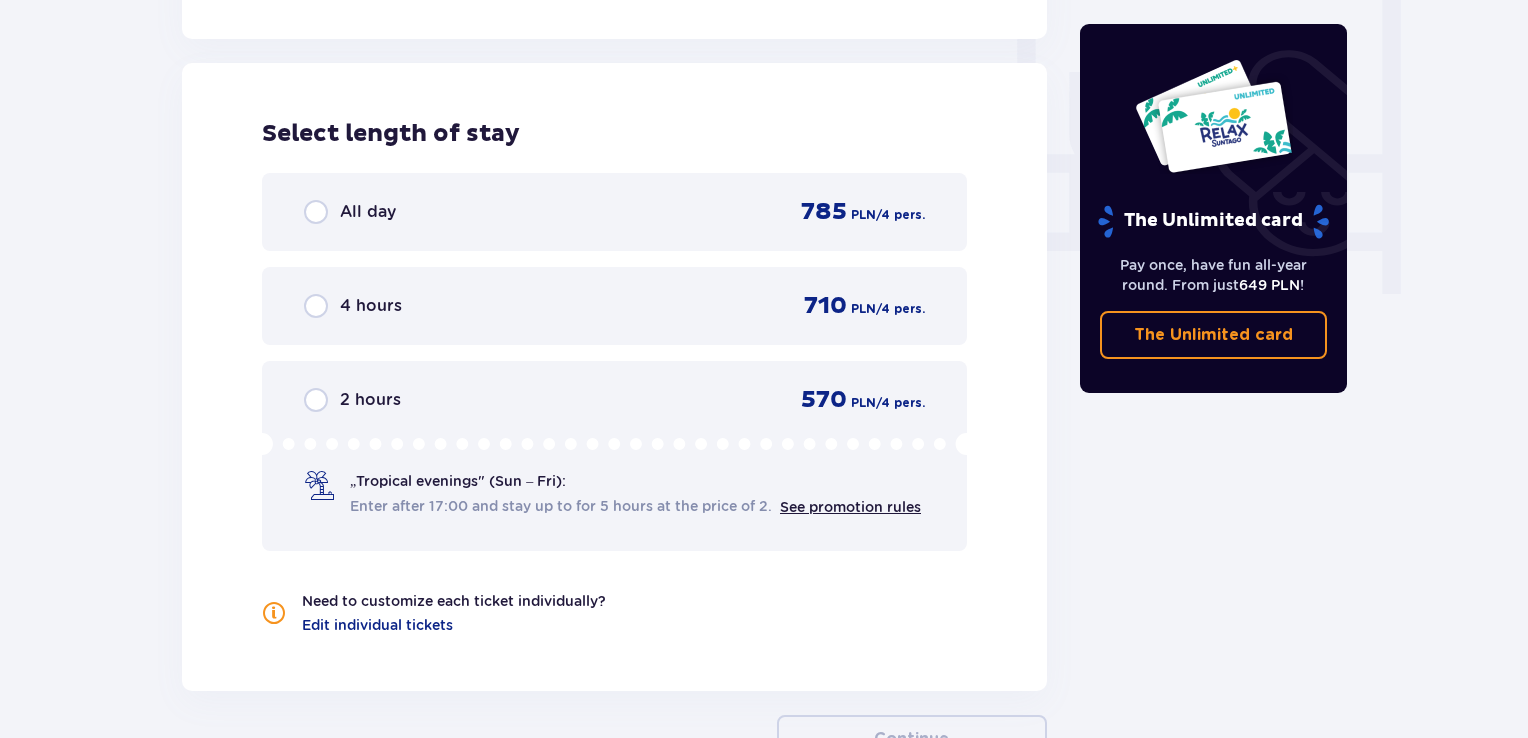 scroll, scrollTop: 1878, scrollLeft: 0, axis: vertical 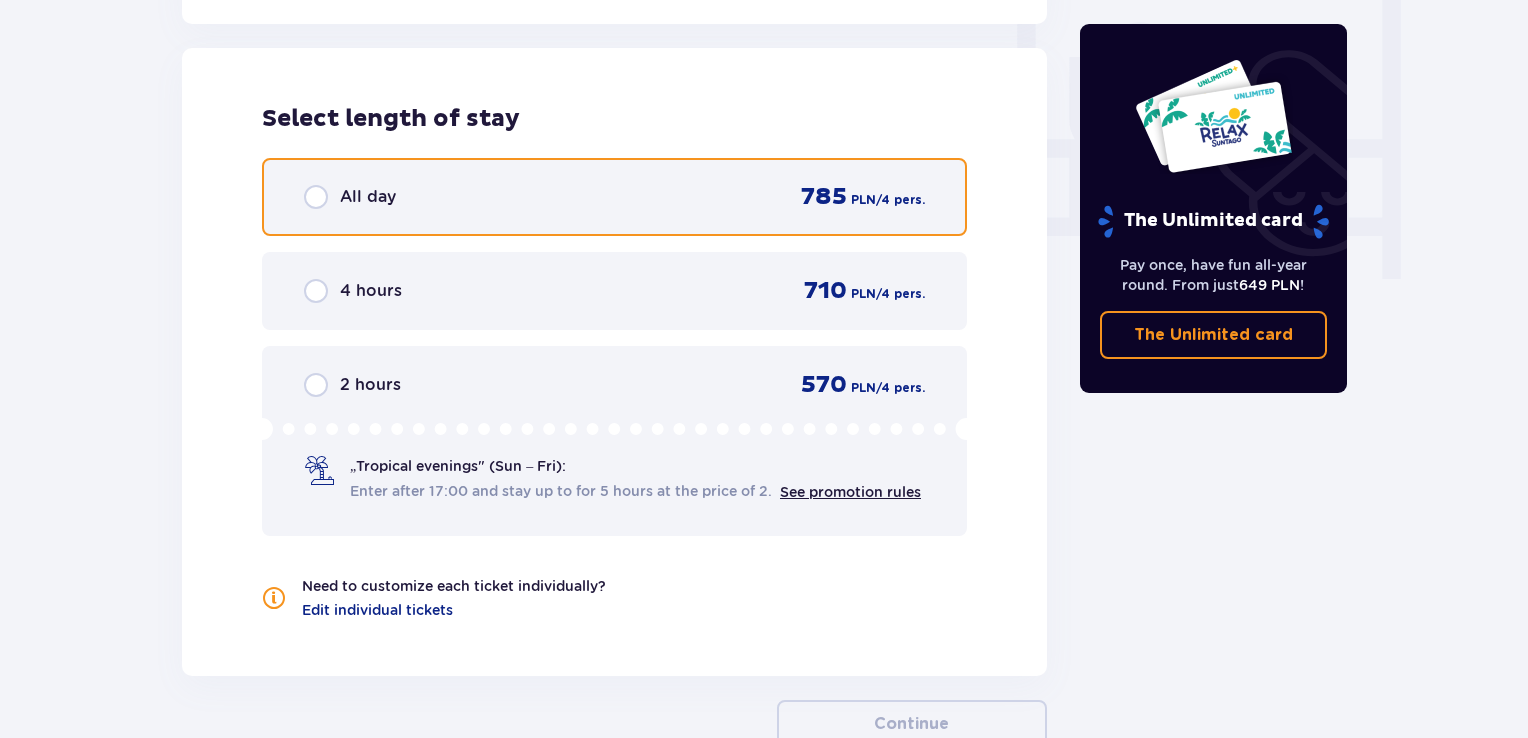 click at bounding box center (316, 197) 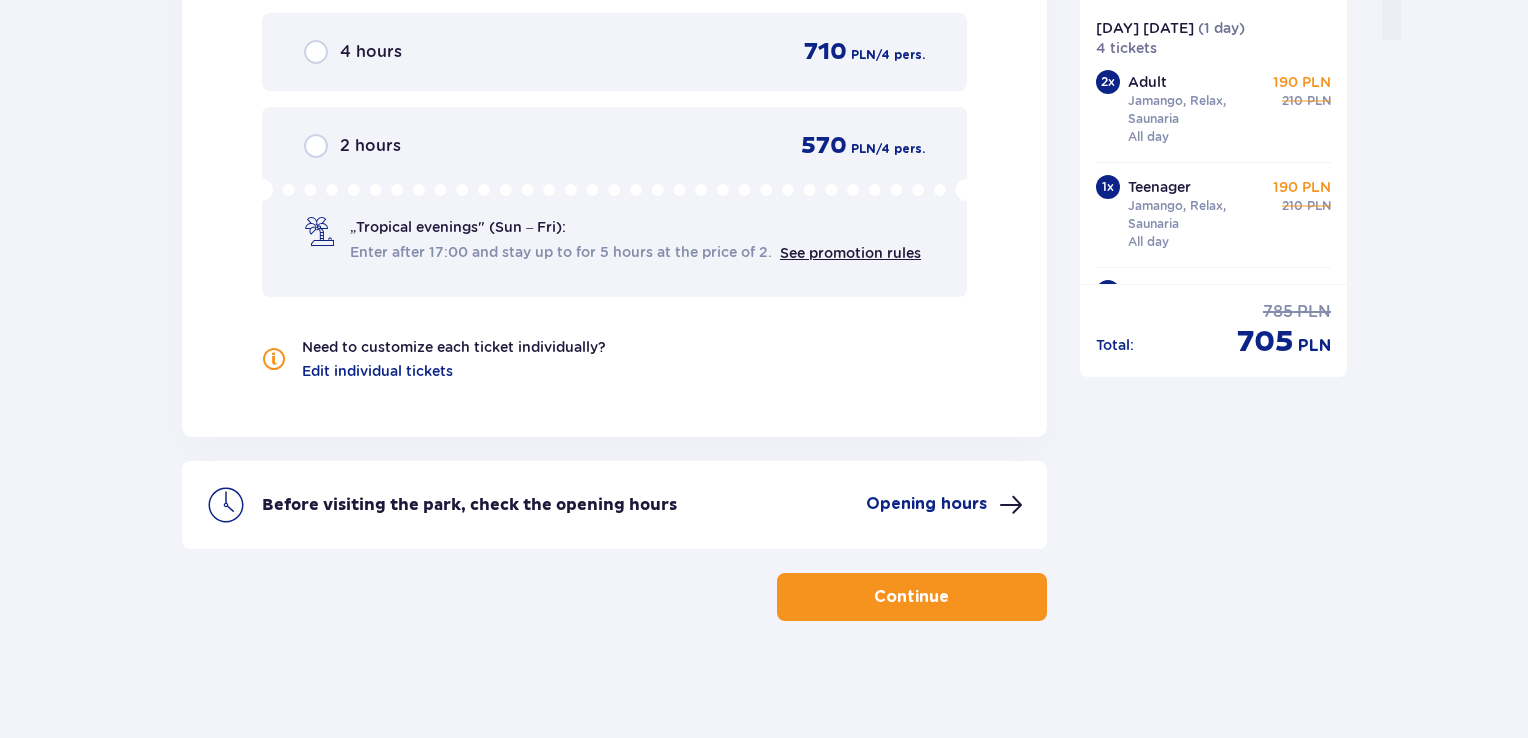 scroll, scrollTop: 2118, scrollLeft: 0, axis: vertical 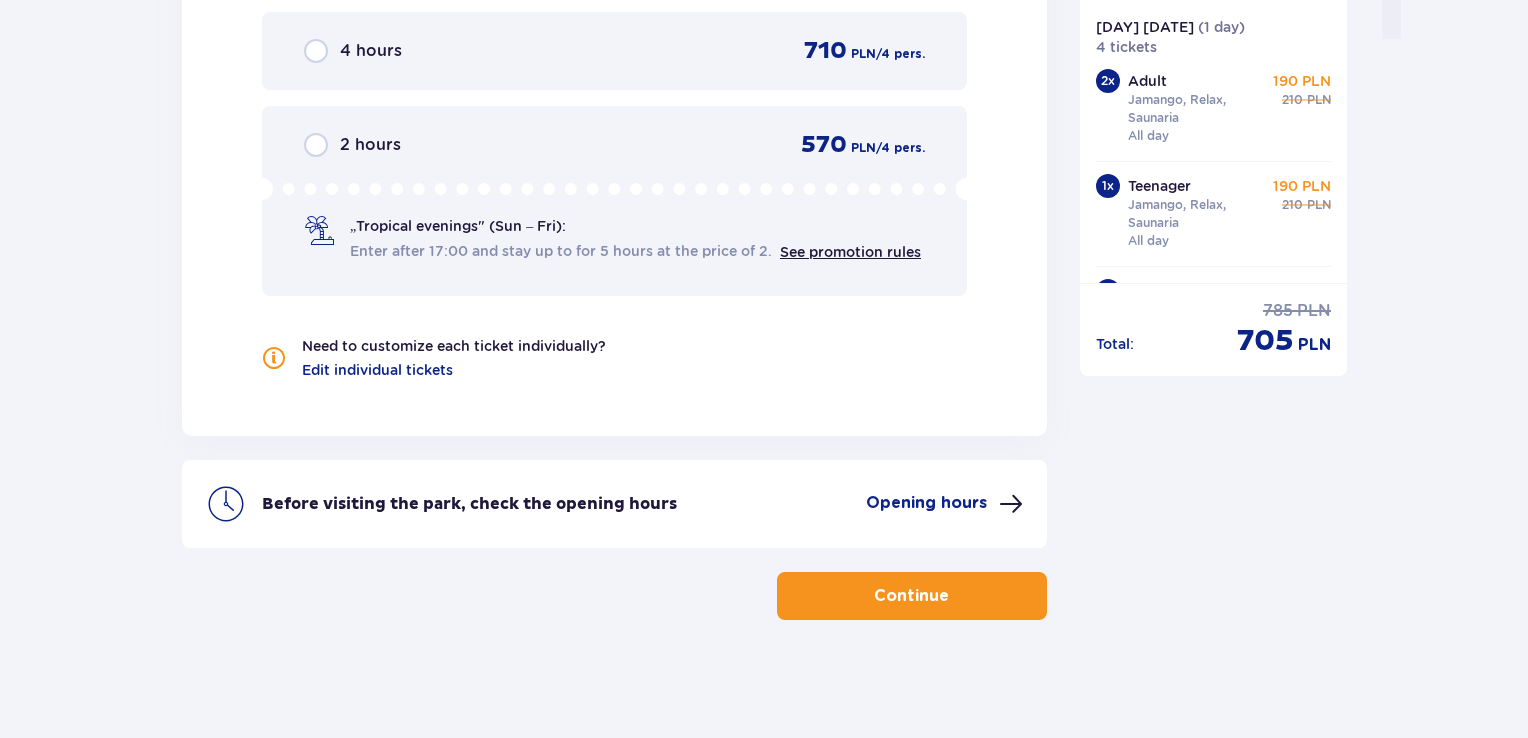 click on "Continue" at bounding box center (912, 596) 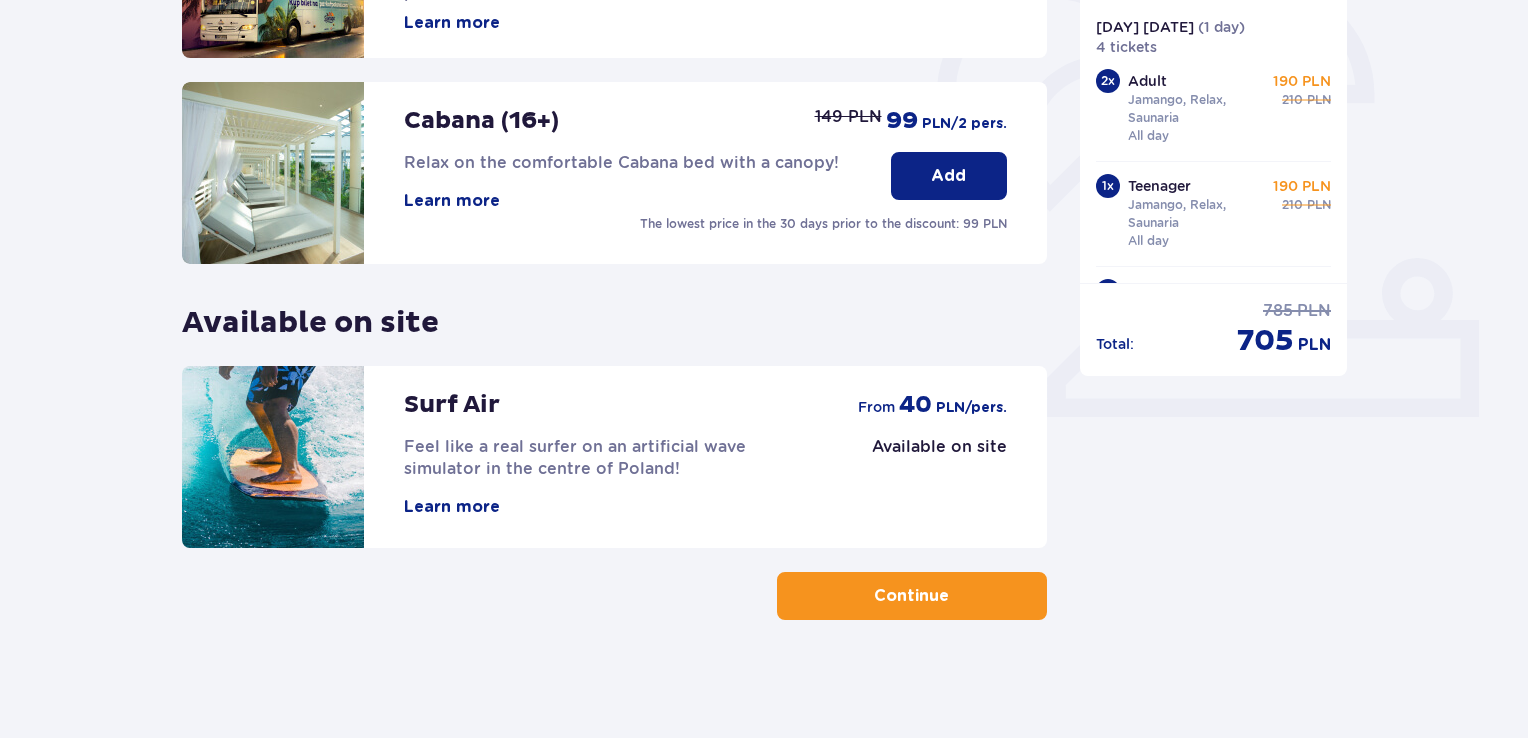 scroll, scrollTop: 618, scrollLeft: 0, axis: vertical 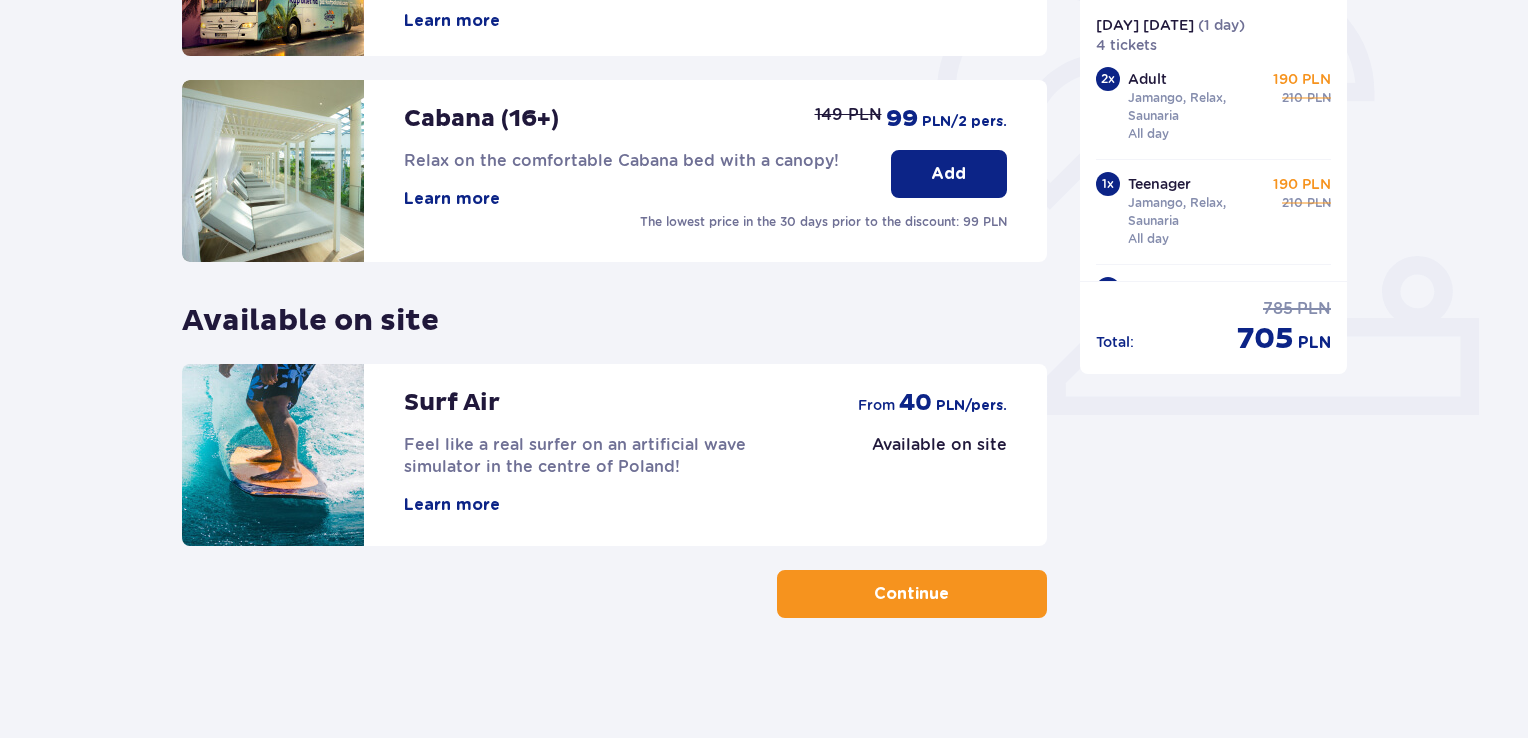 click on "Continue" at bounding box center (912, 594) 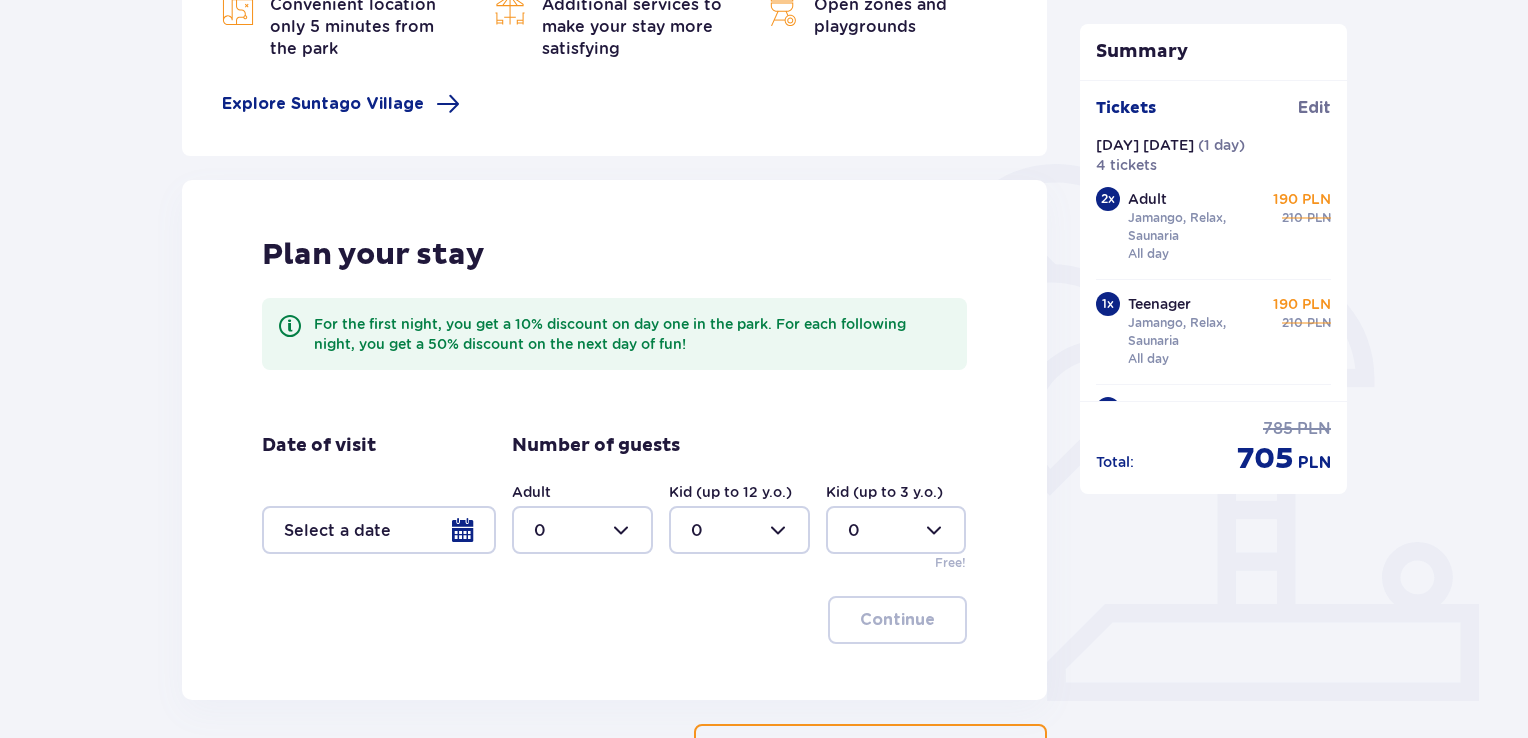 scroll, scrollTop: 400, scrollLeft: 0, axis: vertical 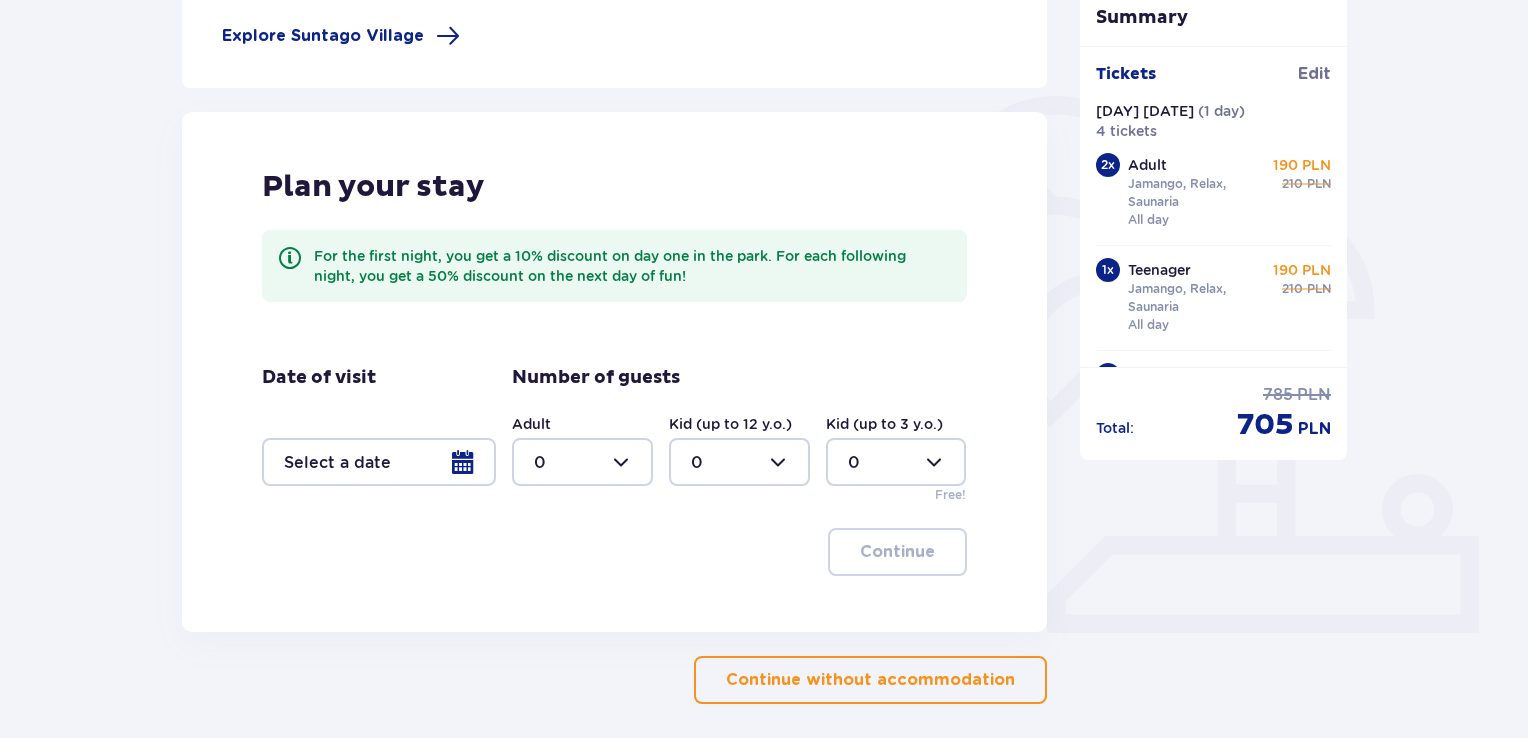 click at bounding box center (379, 462) 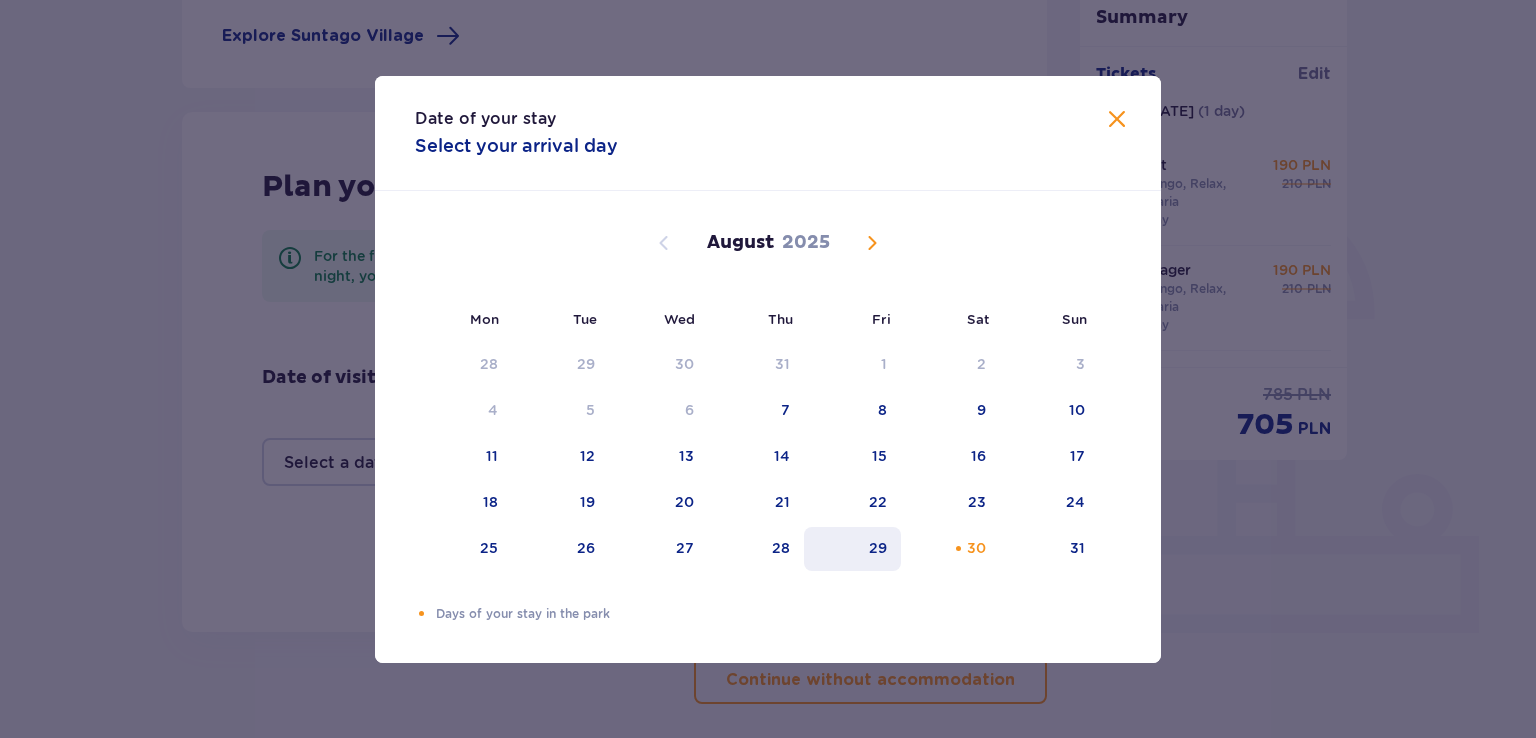 click on "29" at bounding box center (852, 549) 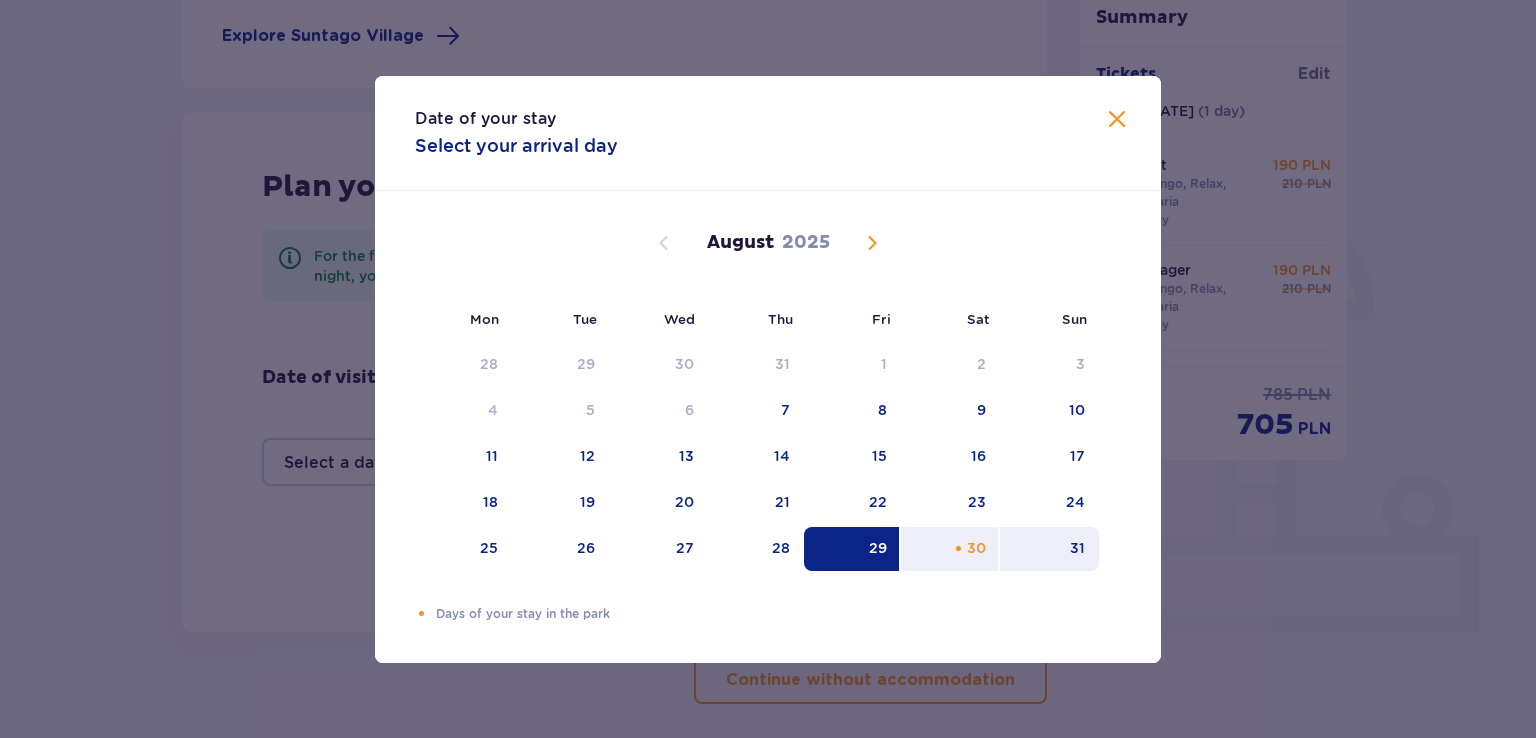 click on "31" at bounding box center (1049, 549) 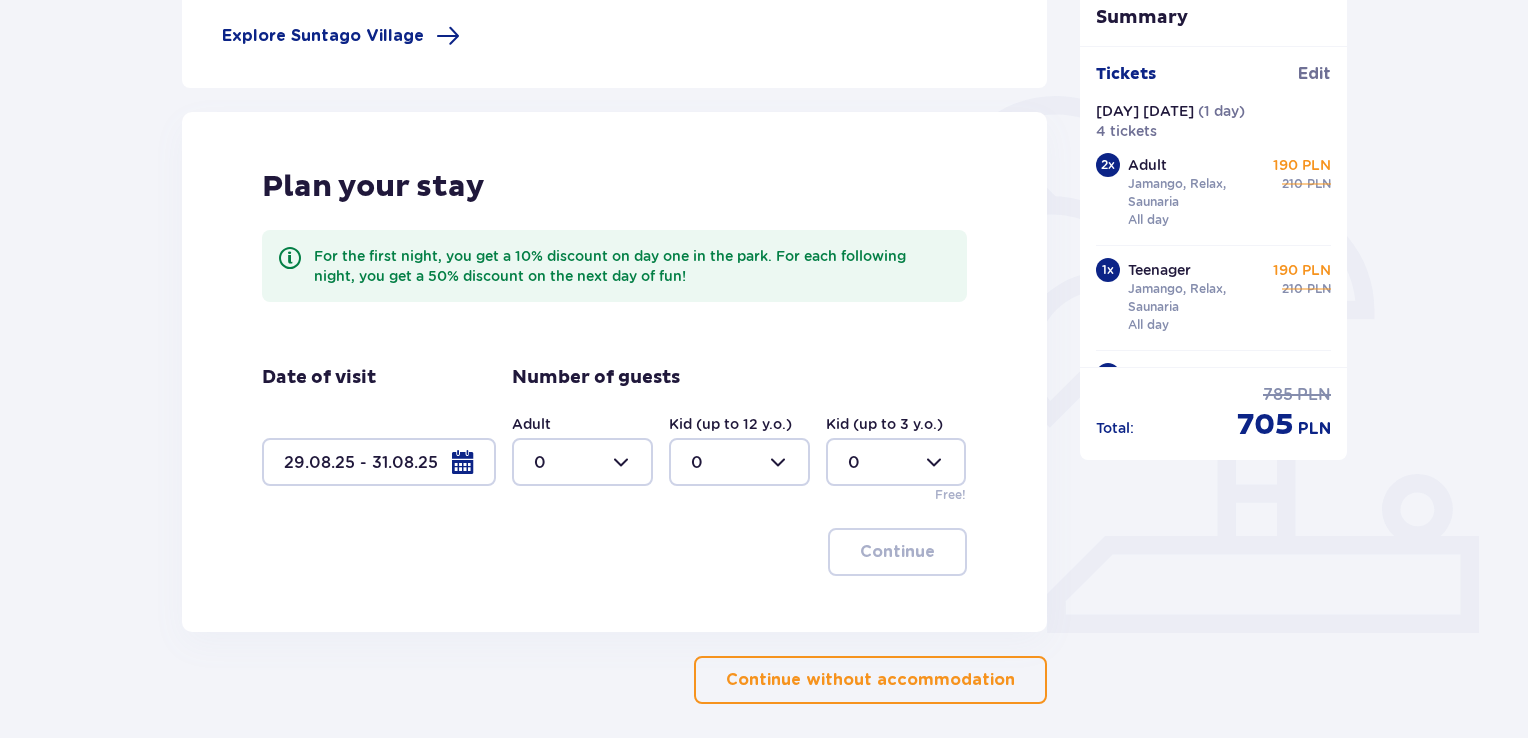 click at bounding box center (582, 462) 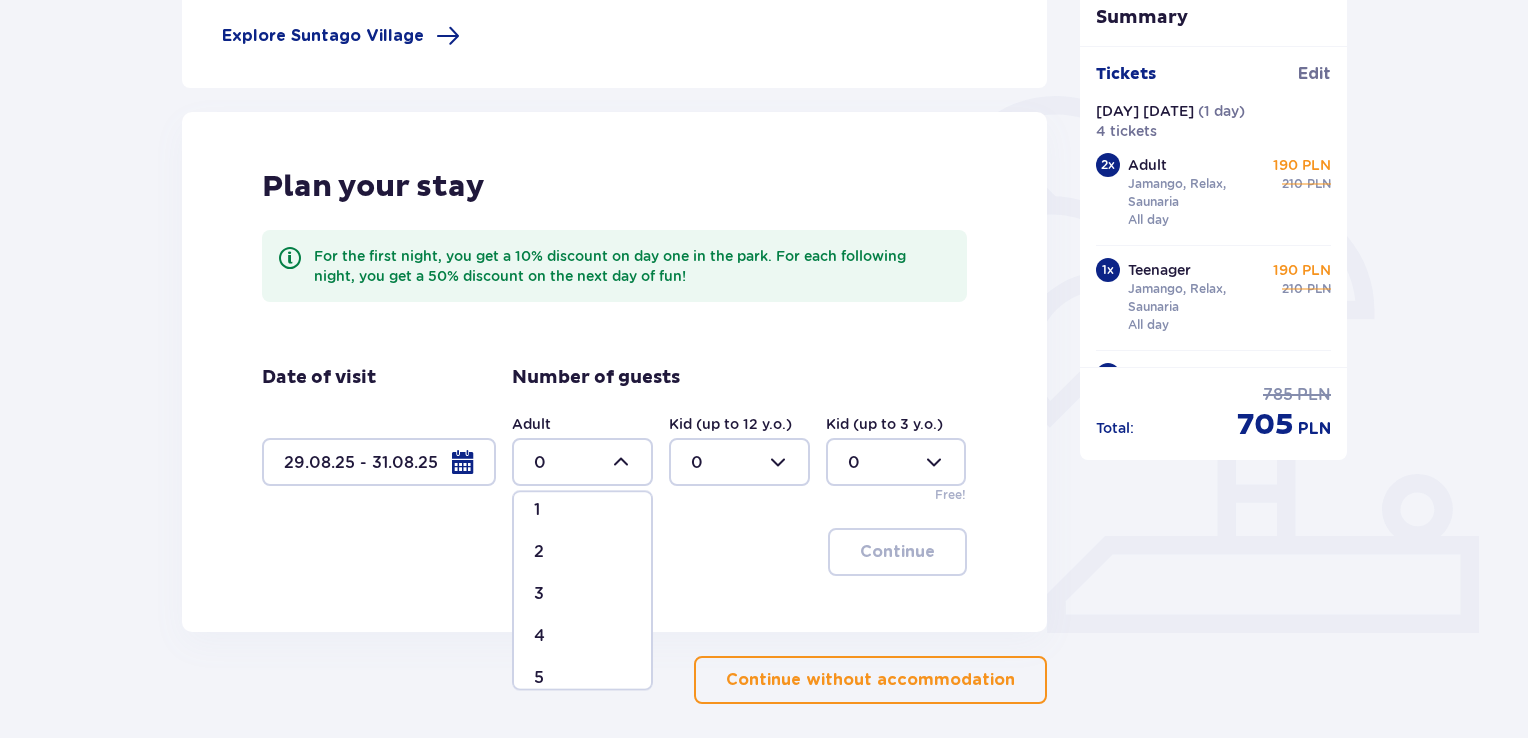 scroll, scrollTop: 100, scrollLeft: 0, axis: vertical 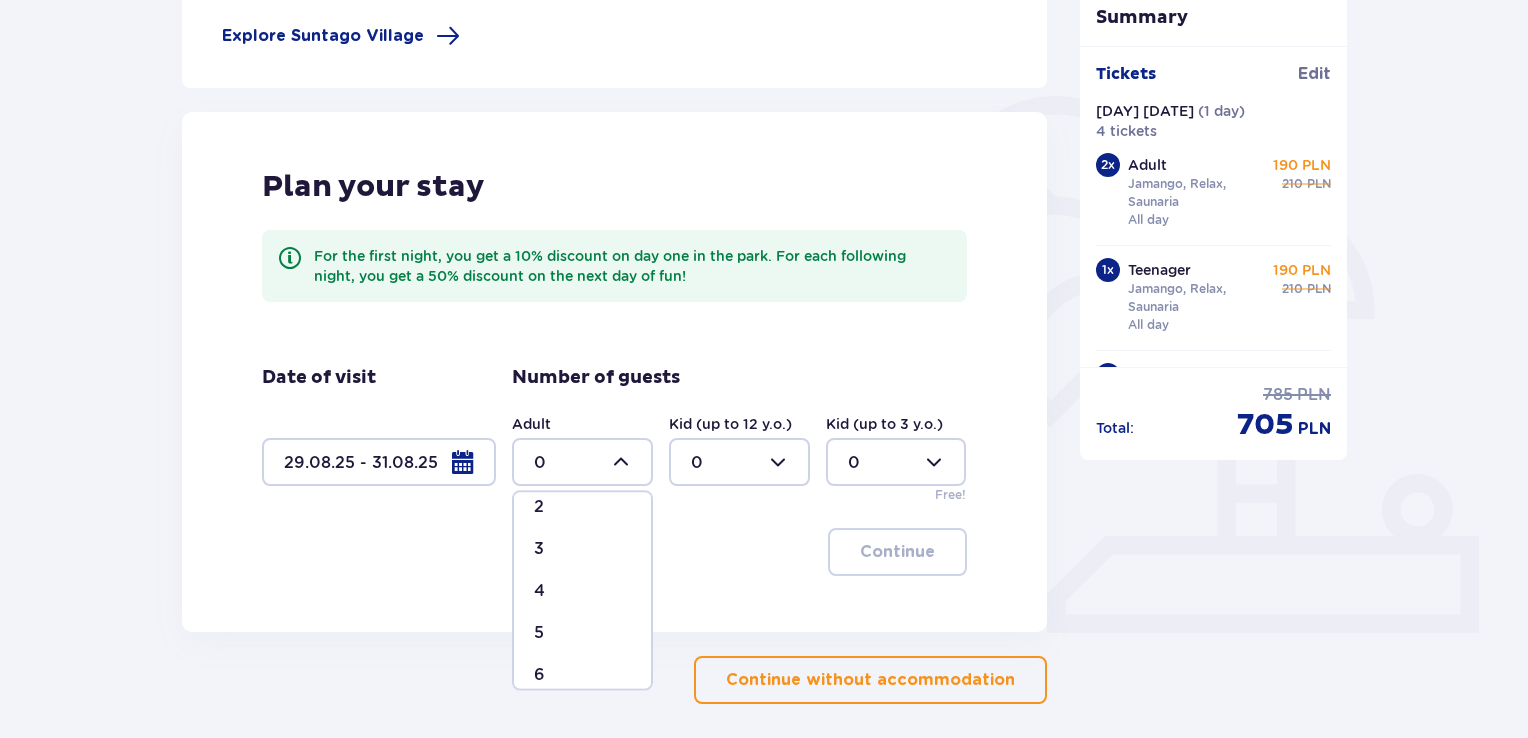 click on "4" at bounding box center (582, 591) 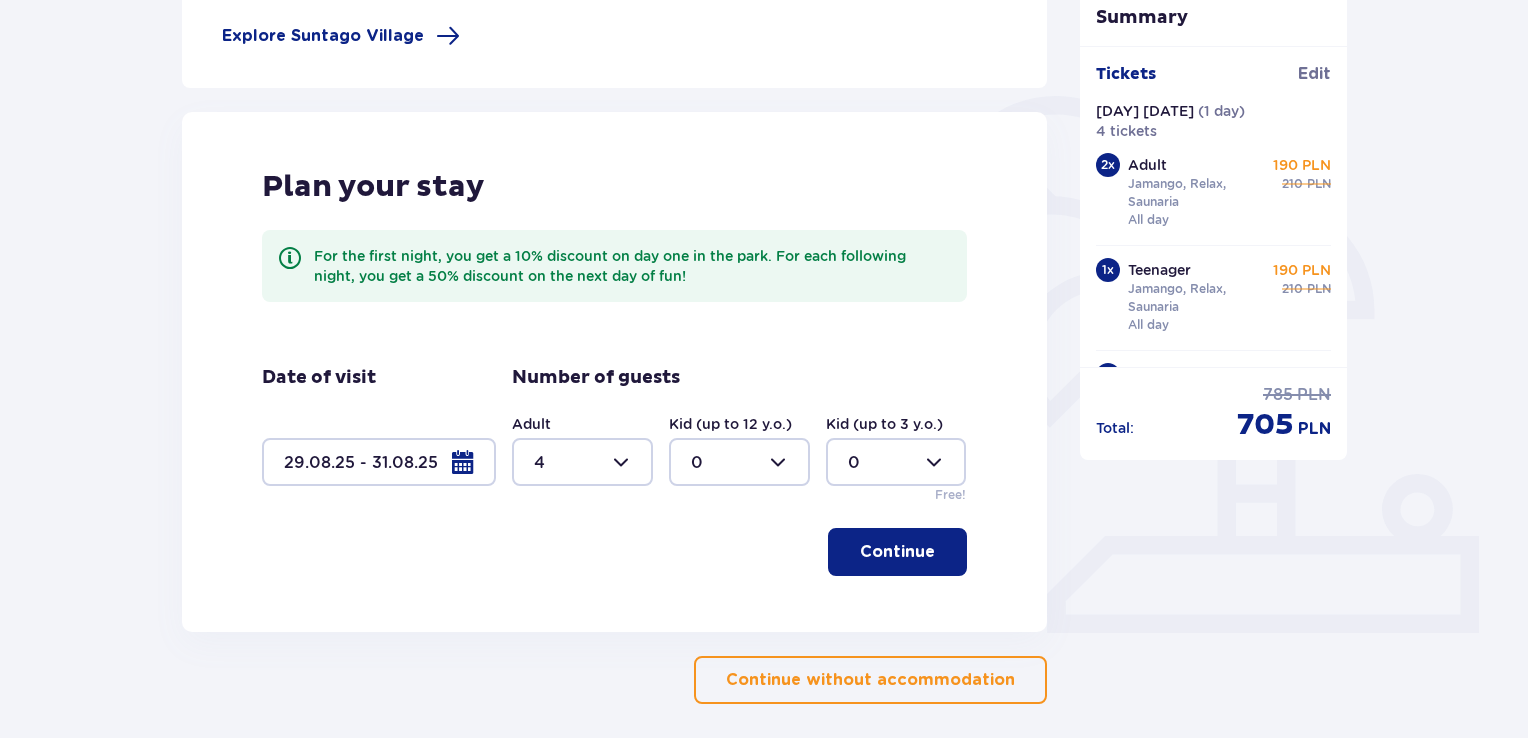 click on "Continue" at bounding box center (897, 552) 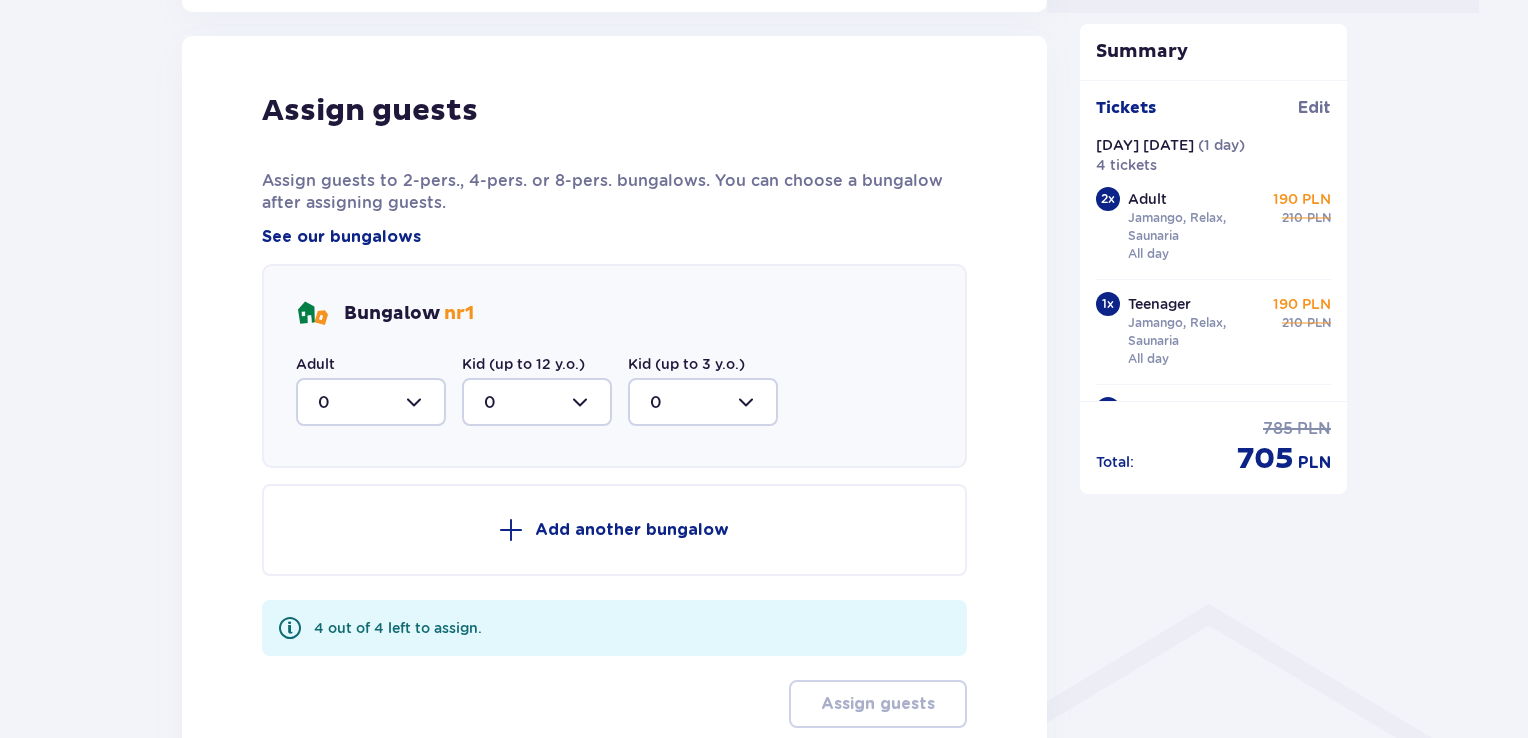 scroll, scrollTop: 1032, scrollLeft: 0, axis: vertical 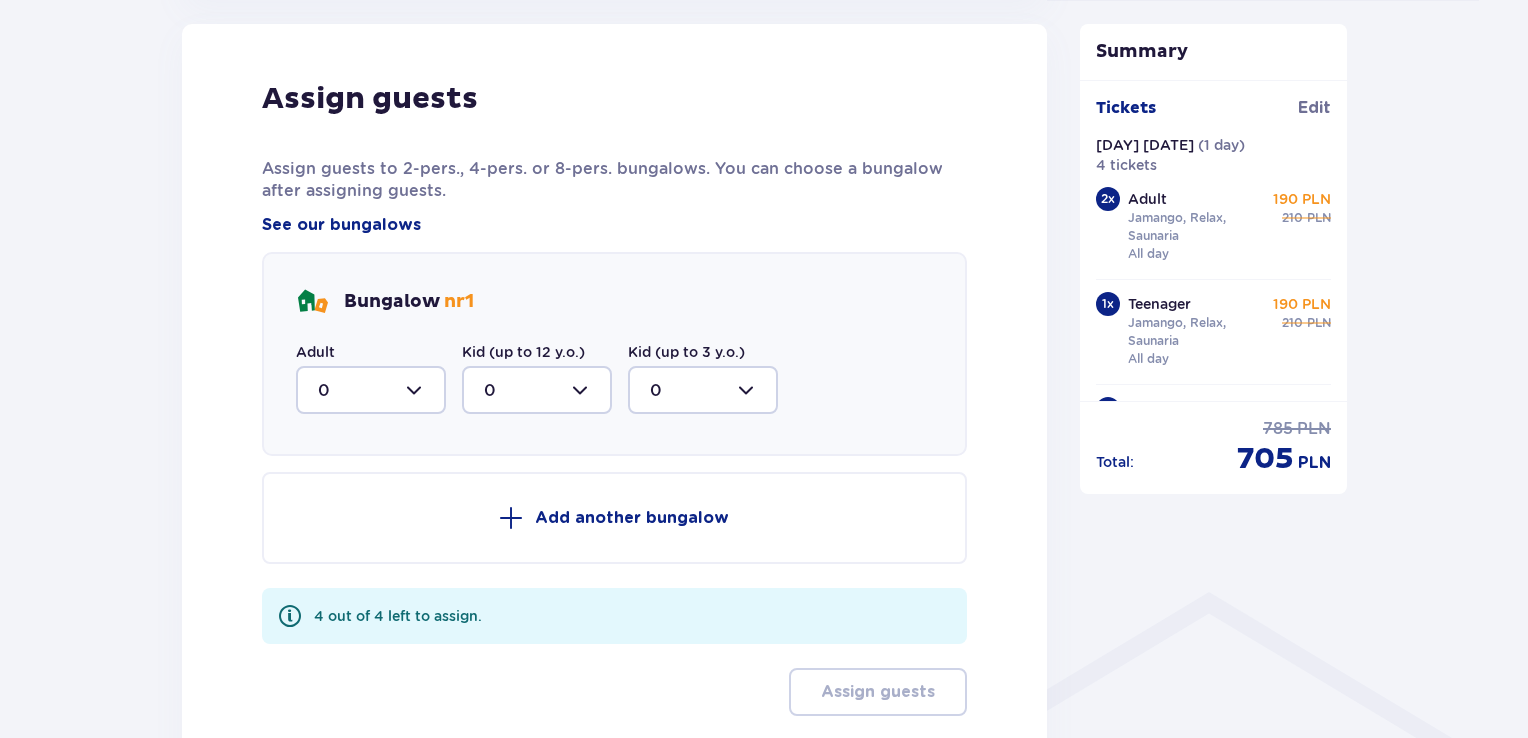 click at bounding box center (371, 390) 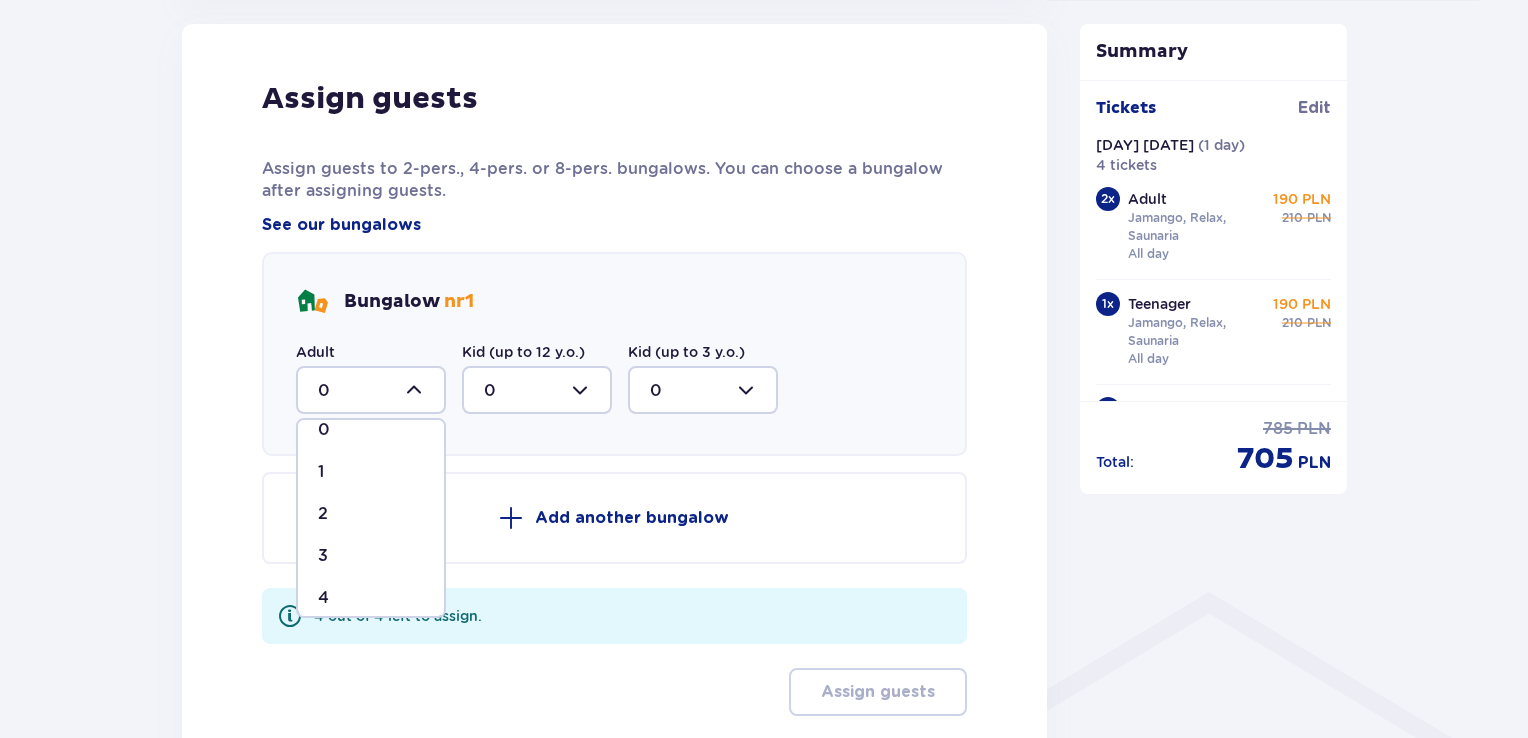 scroll, scrollTop: 33, scrollLeft: 0, axis: vertical 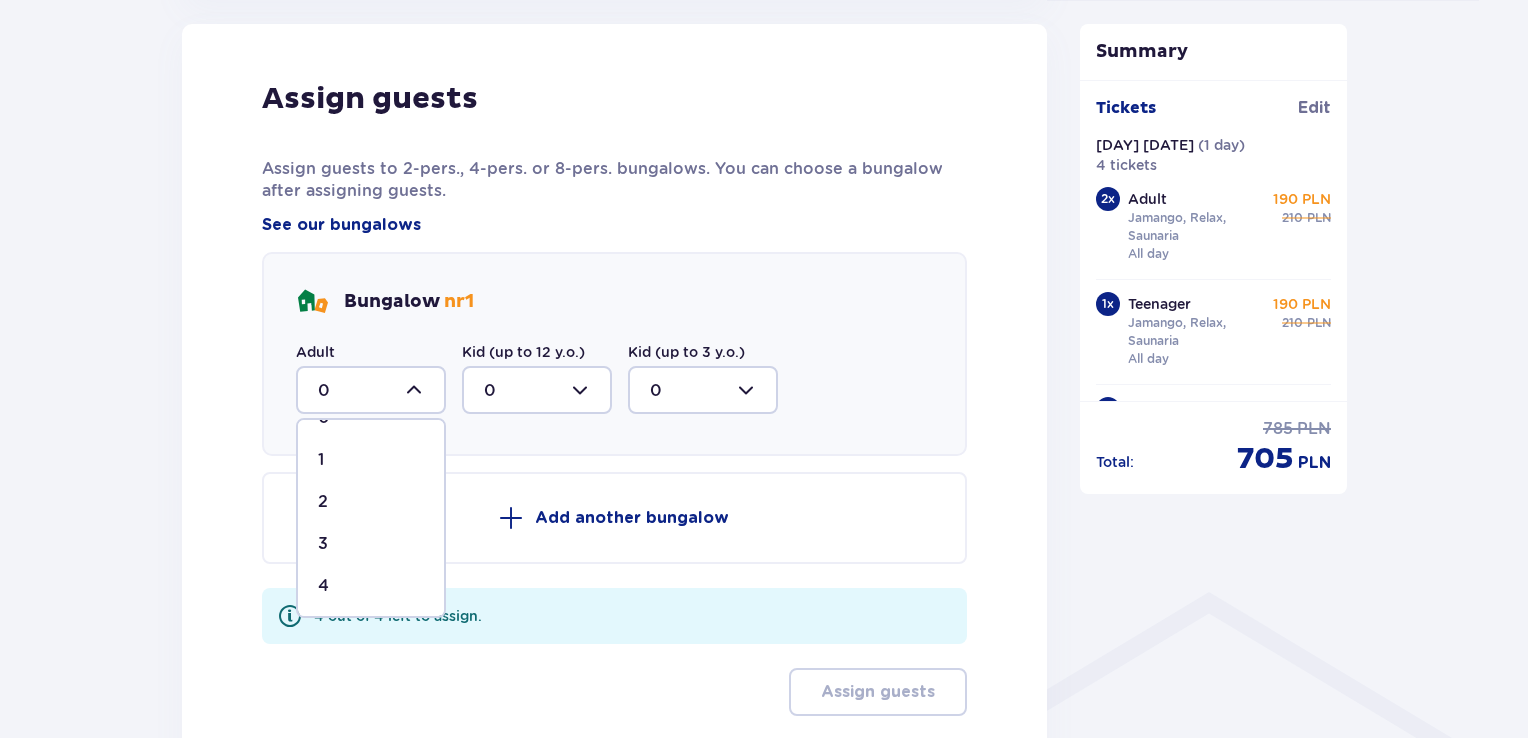 click on "4" at bounding box center (323, 586) 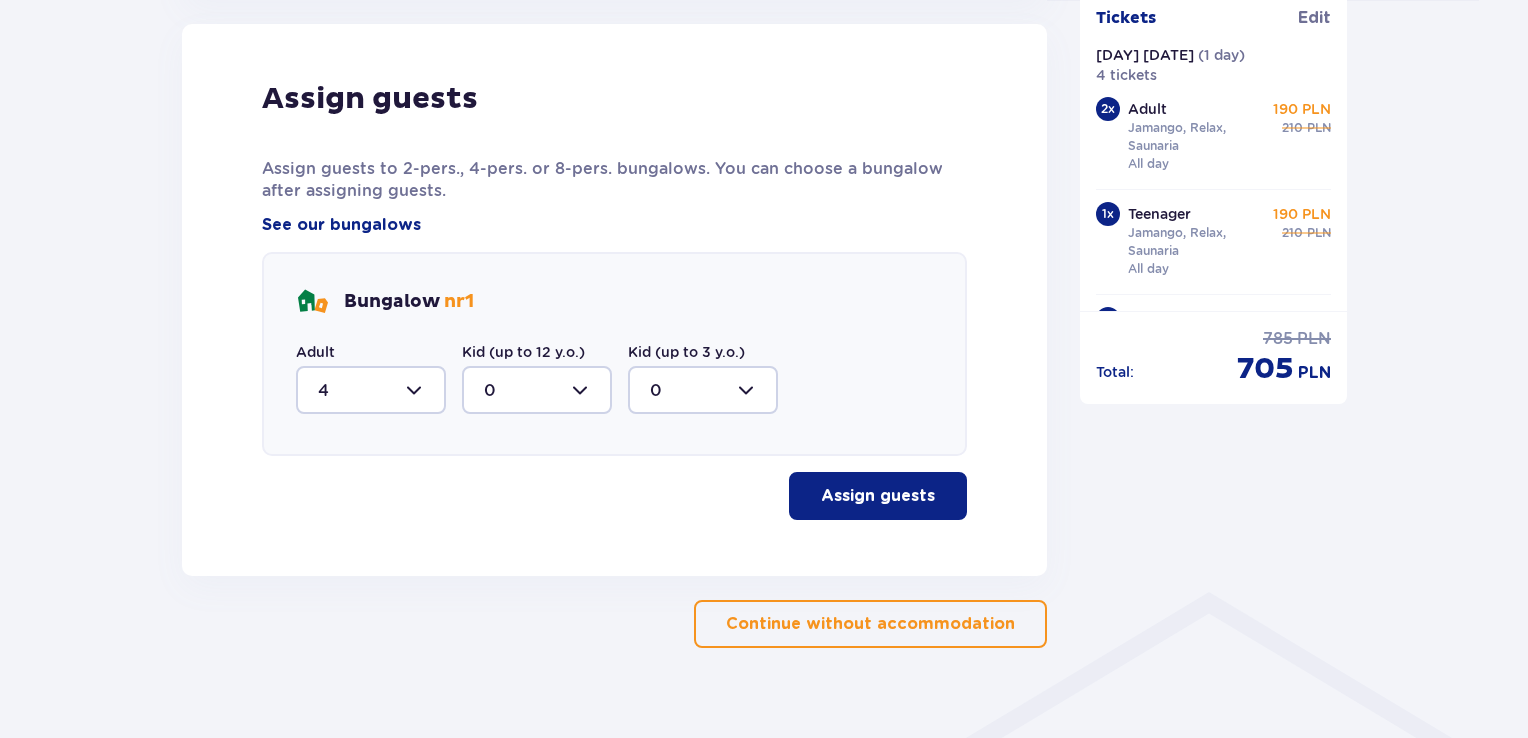 click on "Assign guests" at bounding box center (878, 496) 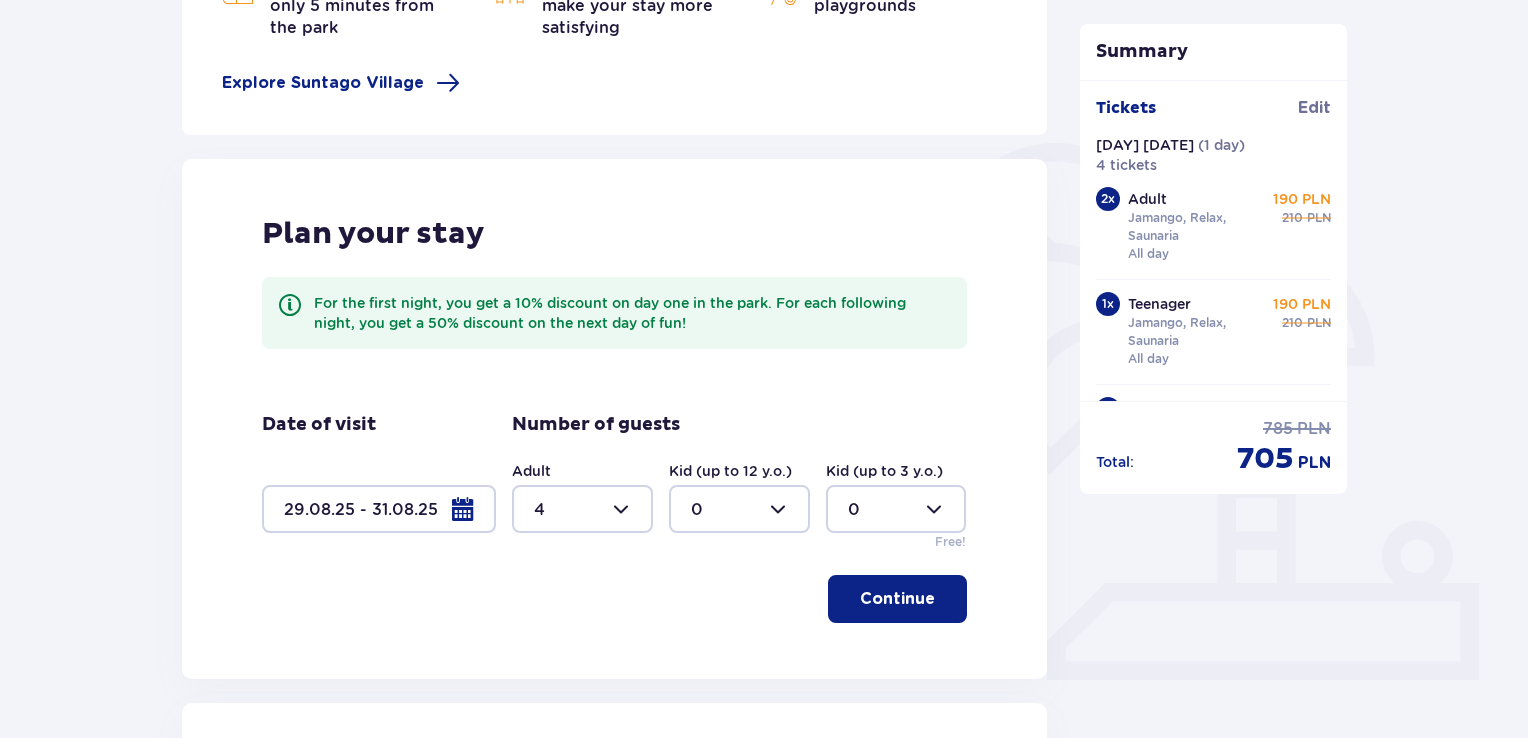 scroll, scrollTop: 400, scrollLeft: 0, axis: vertical 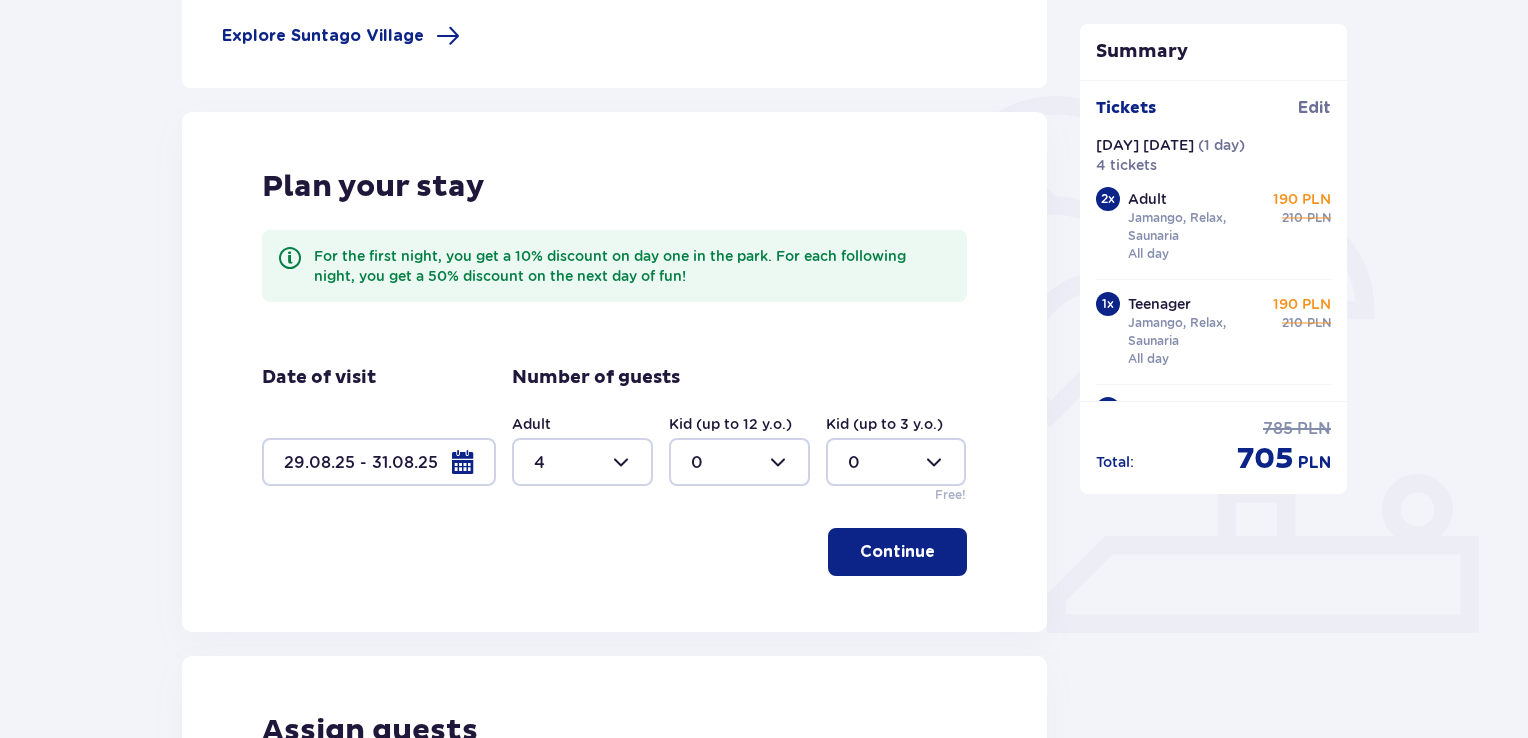click on "Continue" at bounding box center (897, 552) 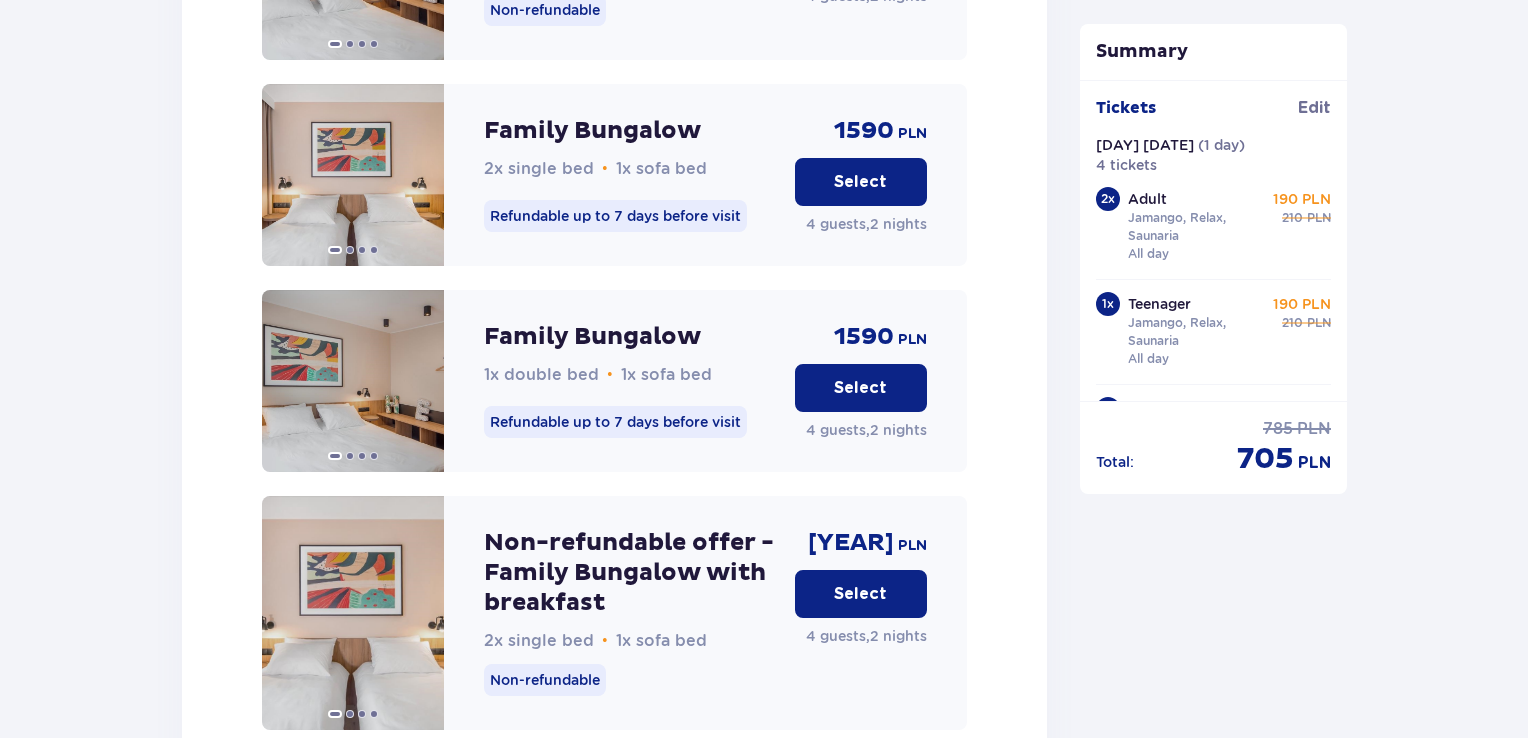 scroll, scrollTop: 2232, scrollLeft: 0, axis: vertical 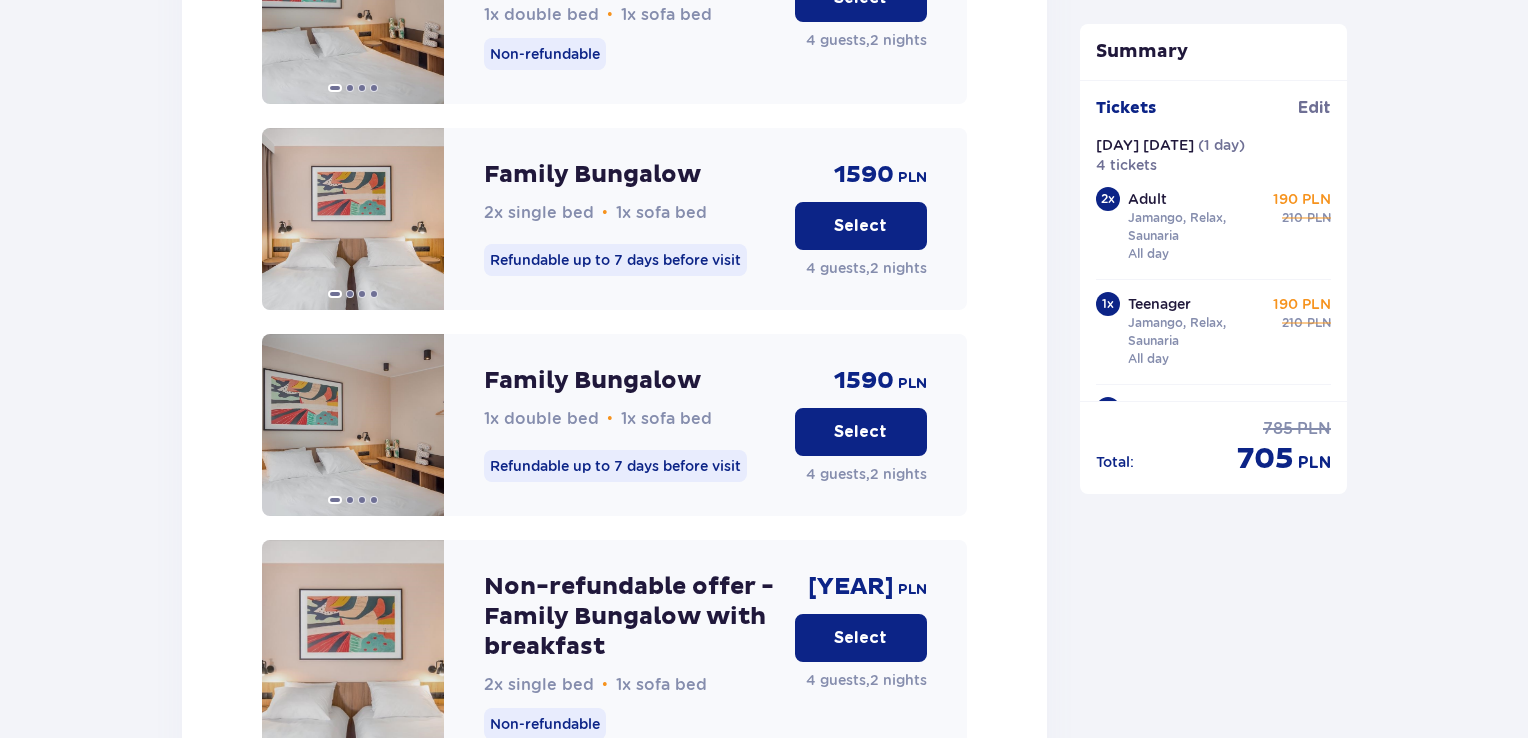 click on "Select" at bounding box center (860, 432) 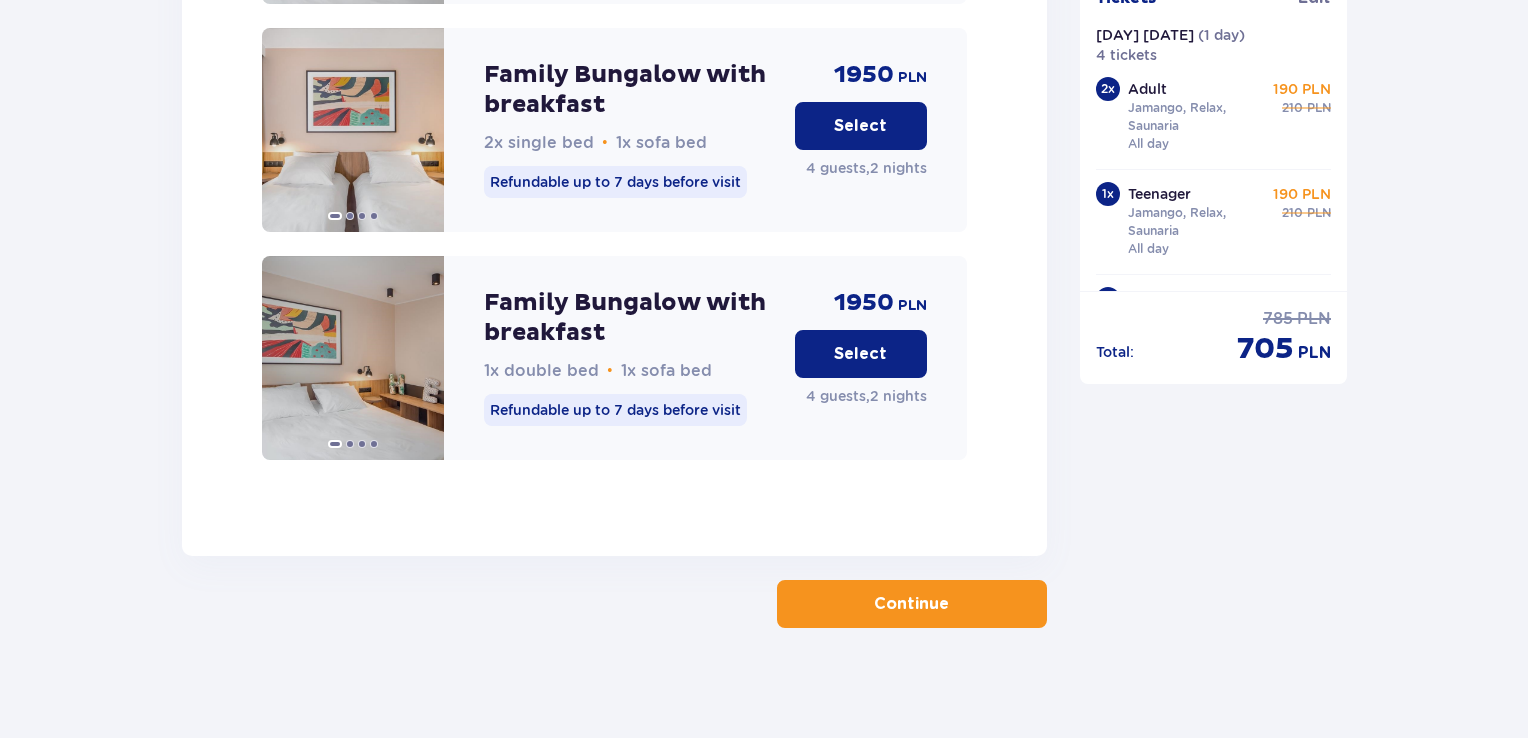 scroll, scrollTop: 3274, scrollLeft: 0, axis: vertical 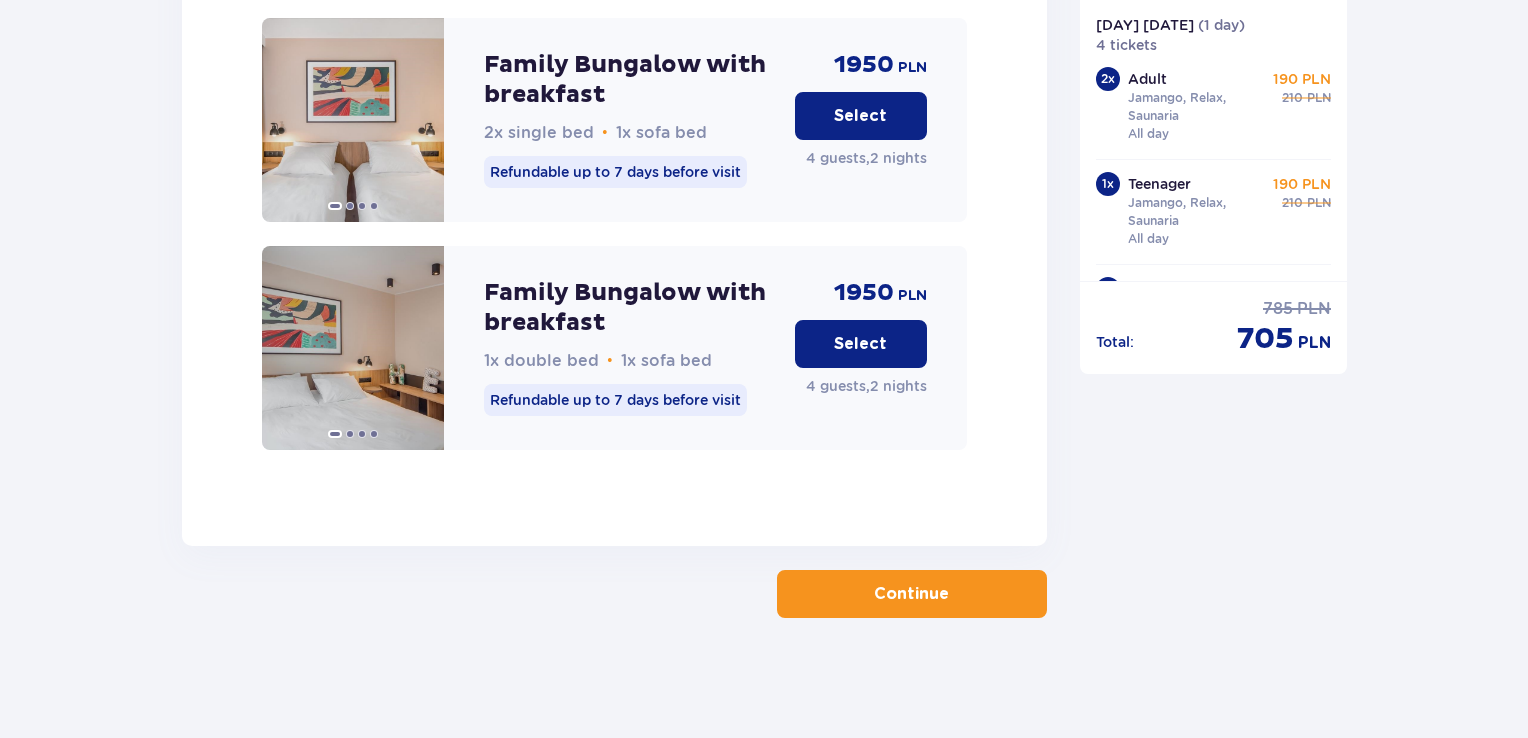 click on "Continue" at bounding box center (912, 594) 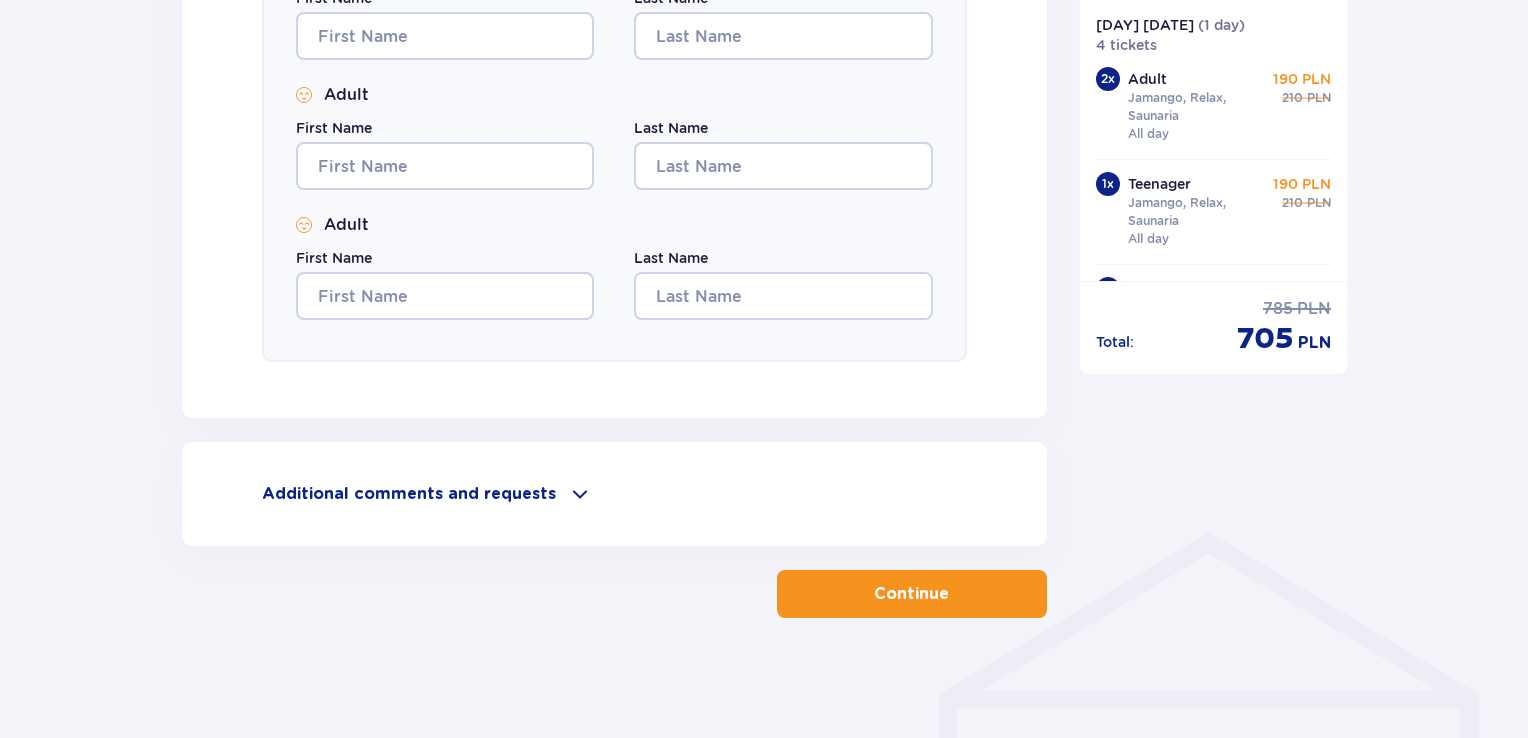 scroll, scrollTop: 0, scrollLeft: 0, axis: both 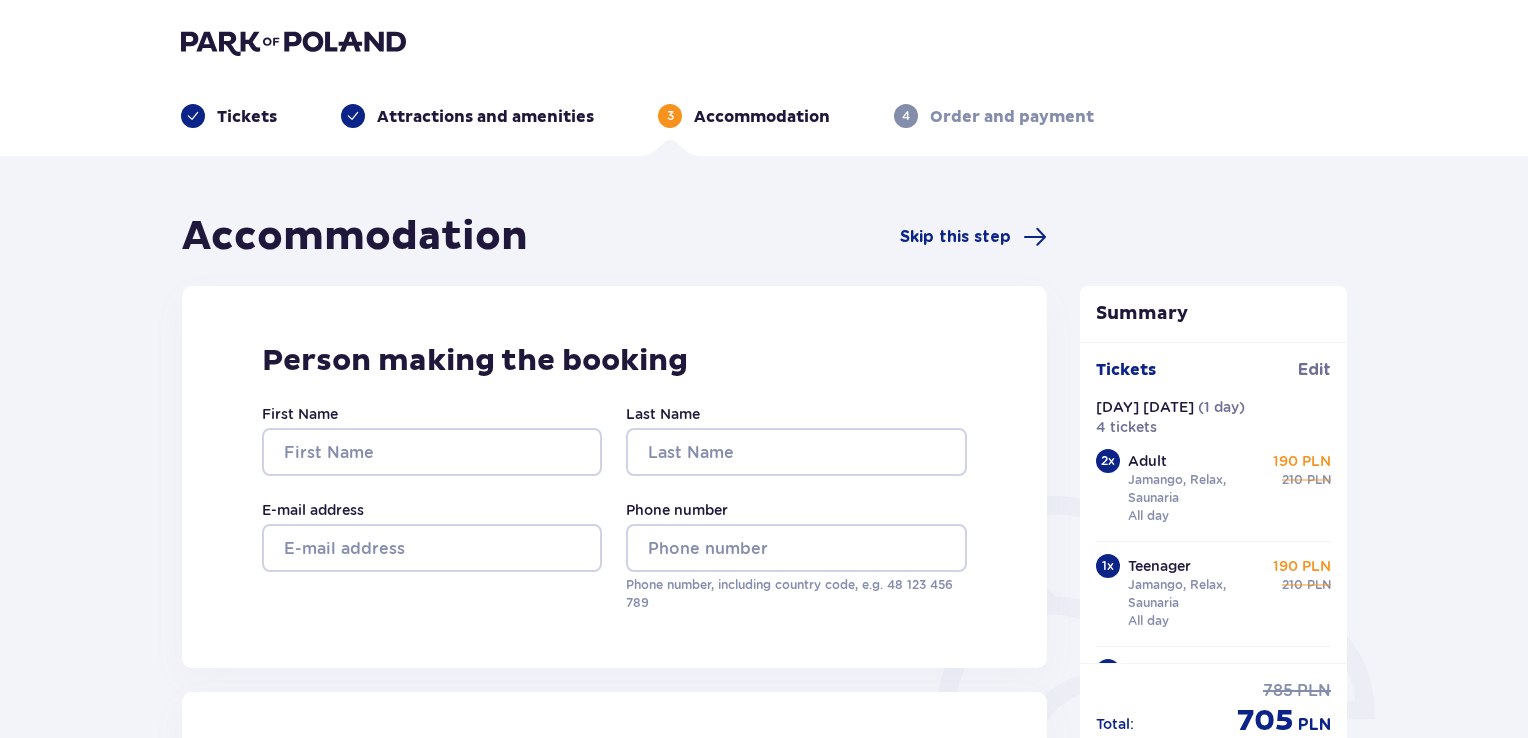 click on "Tickets" at bounding box center (247, 117) 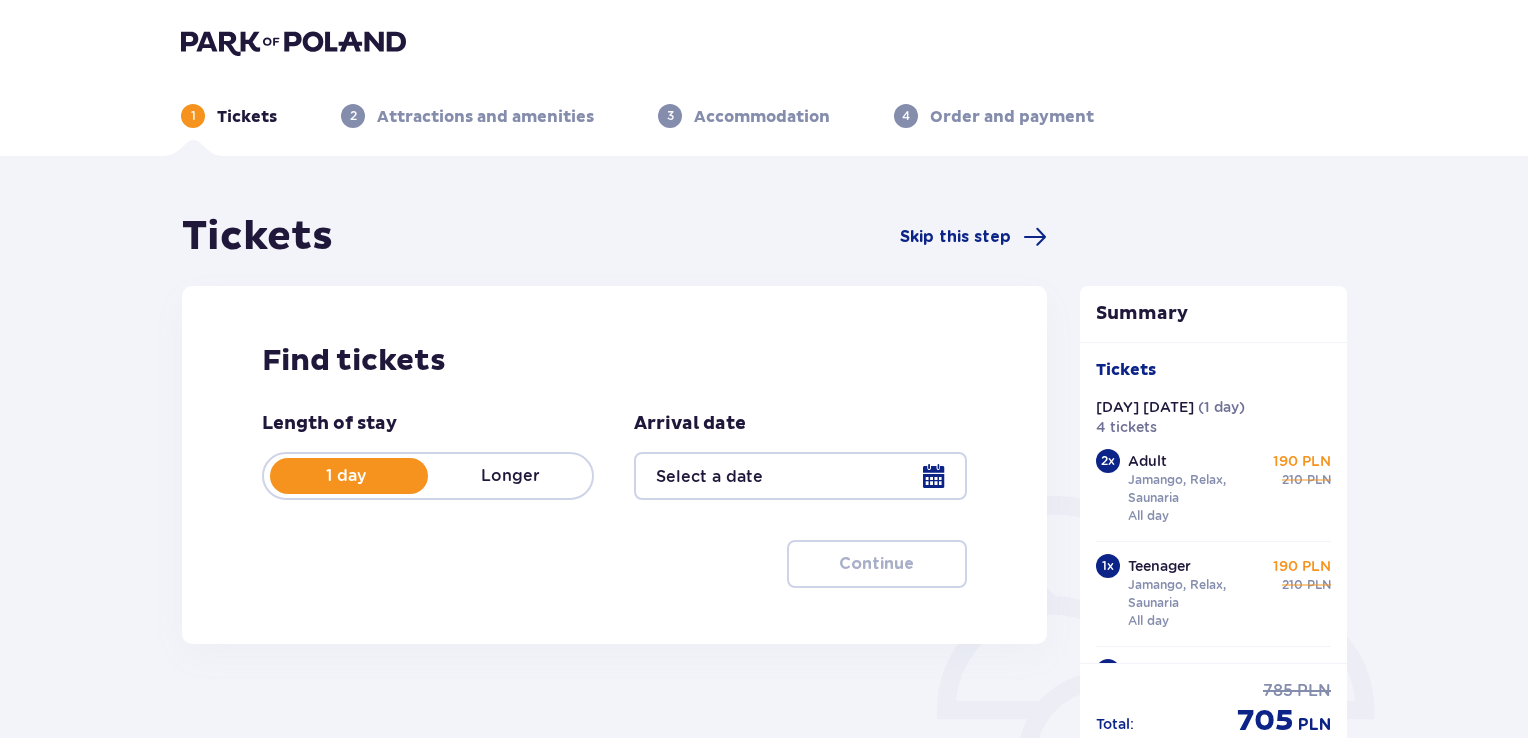 type on "[DATE]" 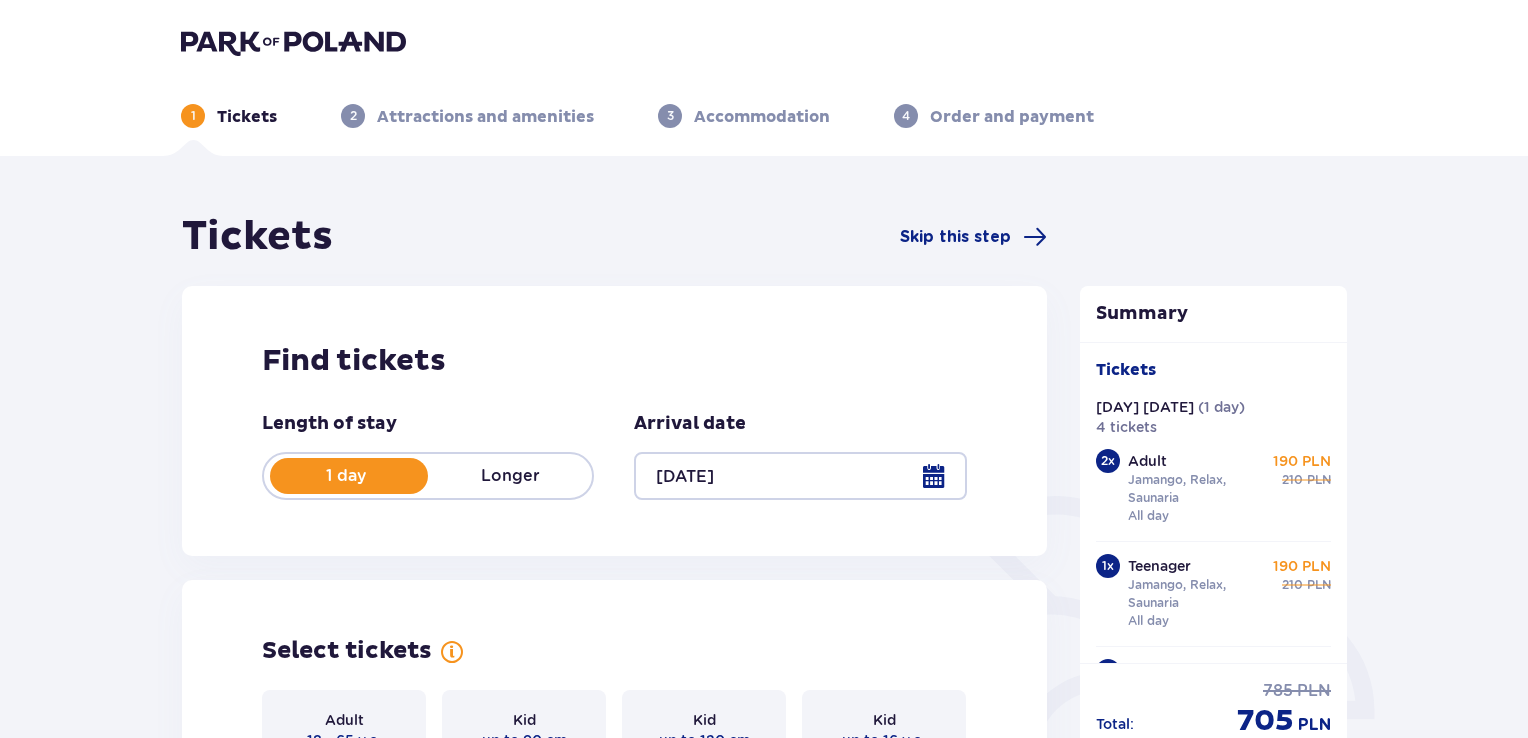 click at bounding box center [293, 42] 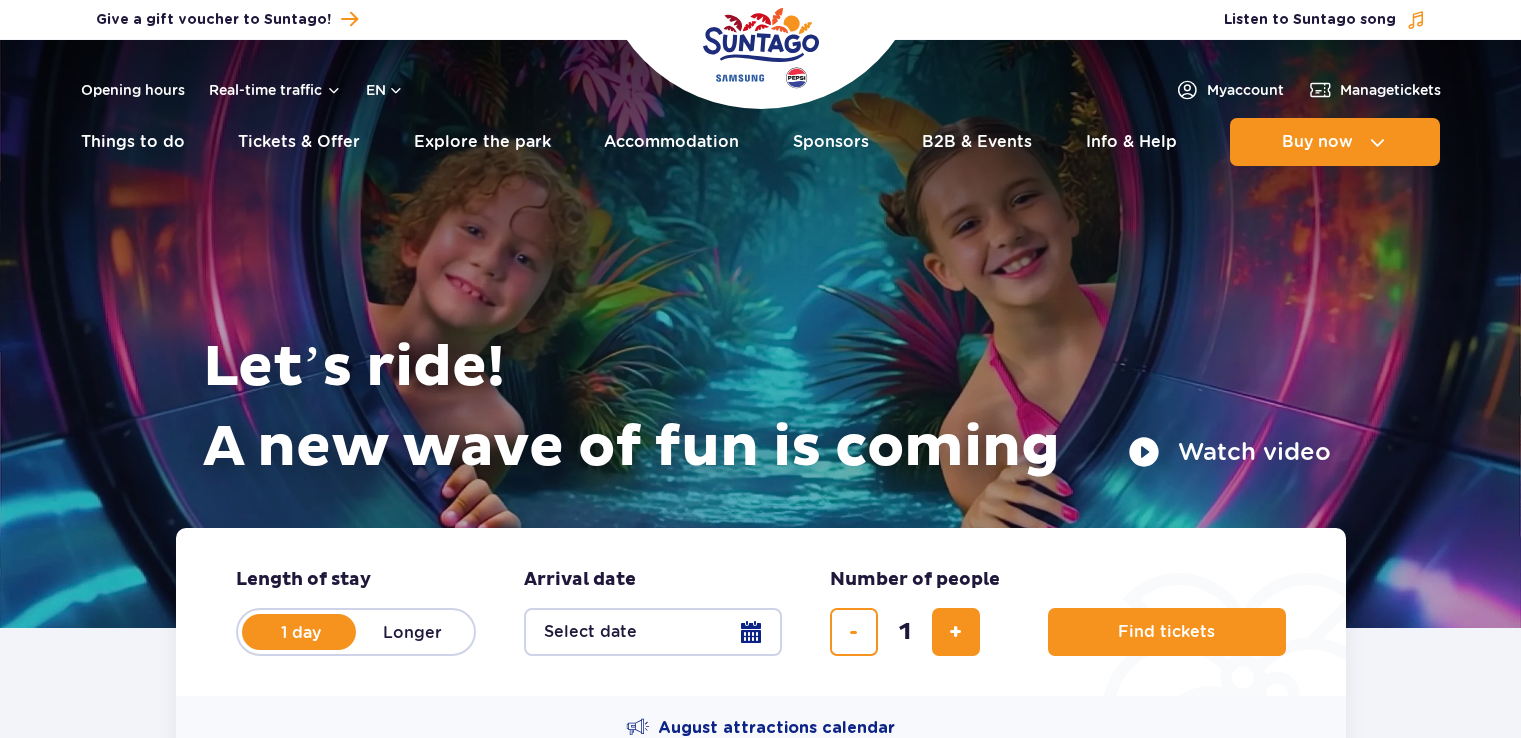 scroll, scrollTop: 0, scrollLeft: 0, axis: both 